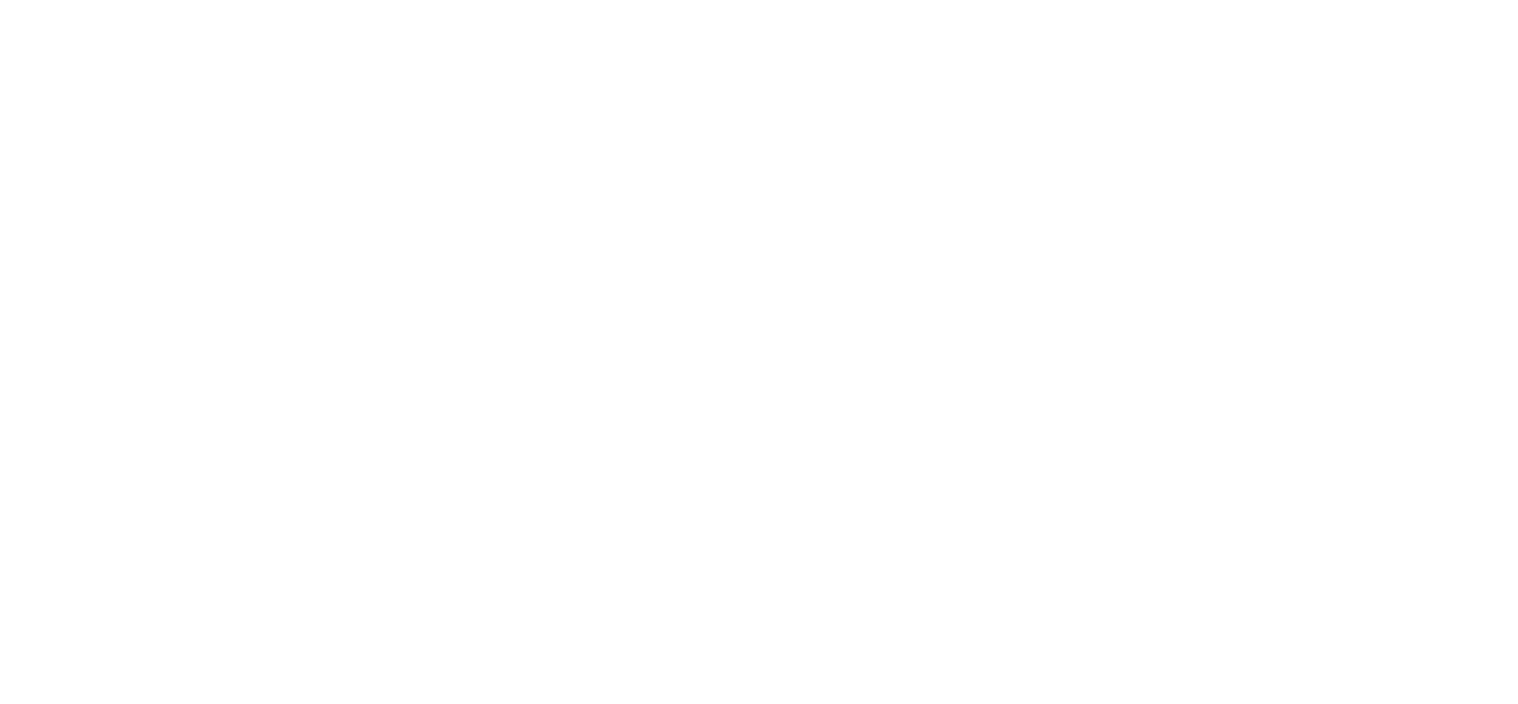 scroll, scrollTop: 0, scrollLeft: 0, axis: both 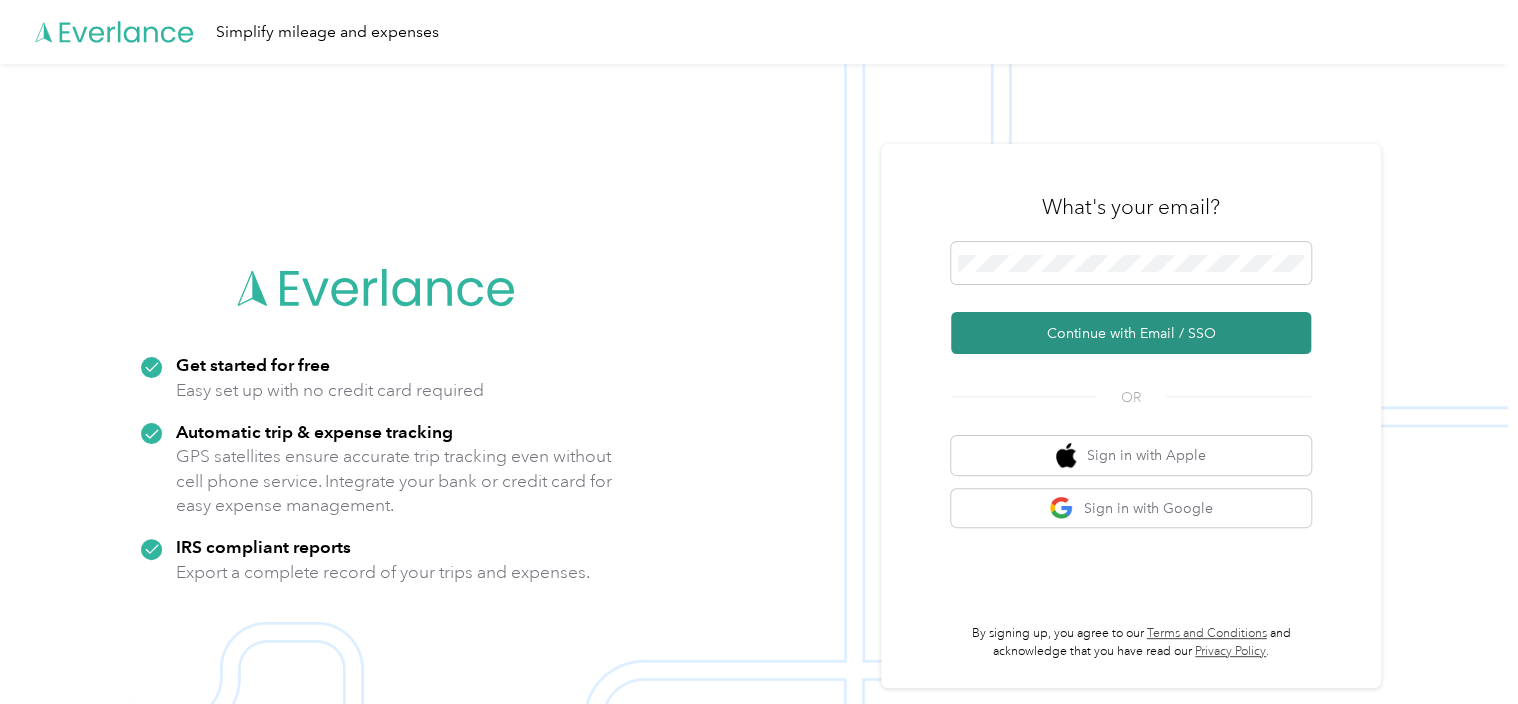 click on "Continue with Email / SSO" at bounding box center [1131, 333] 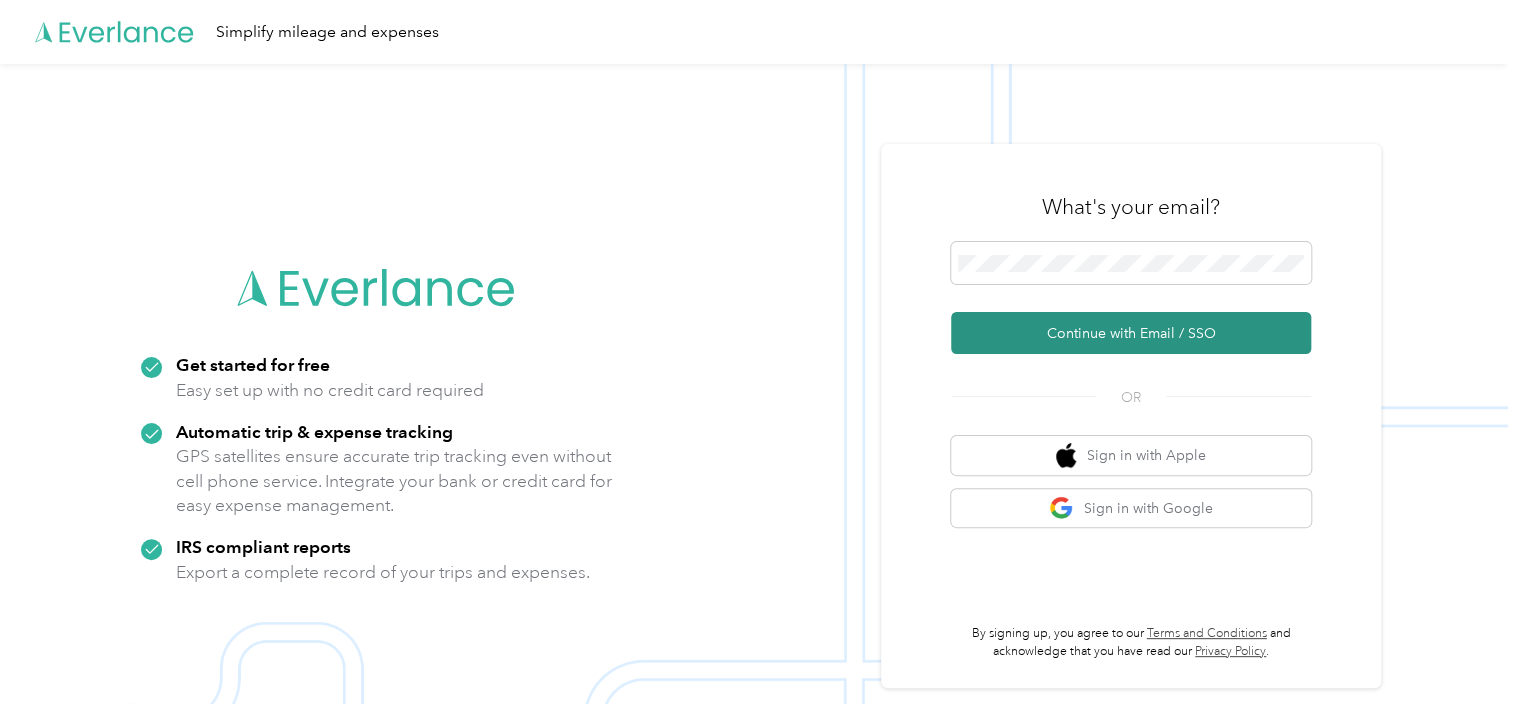 click on "Continue with Email / SSO" at bounding box center [1131, 333] 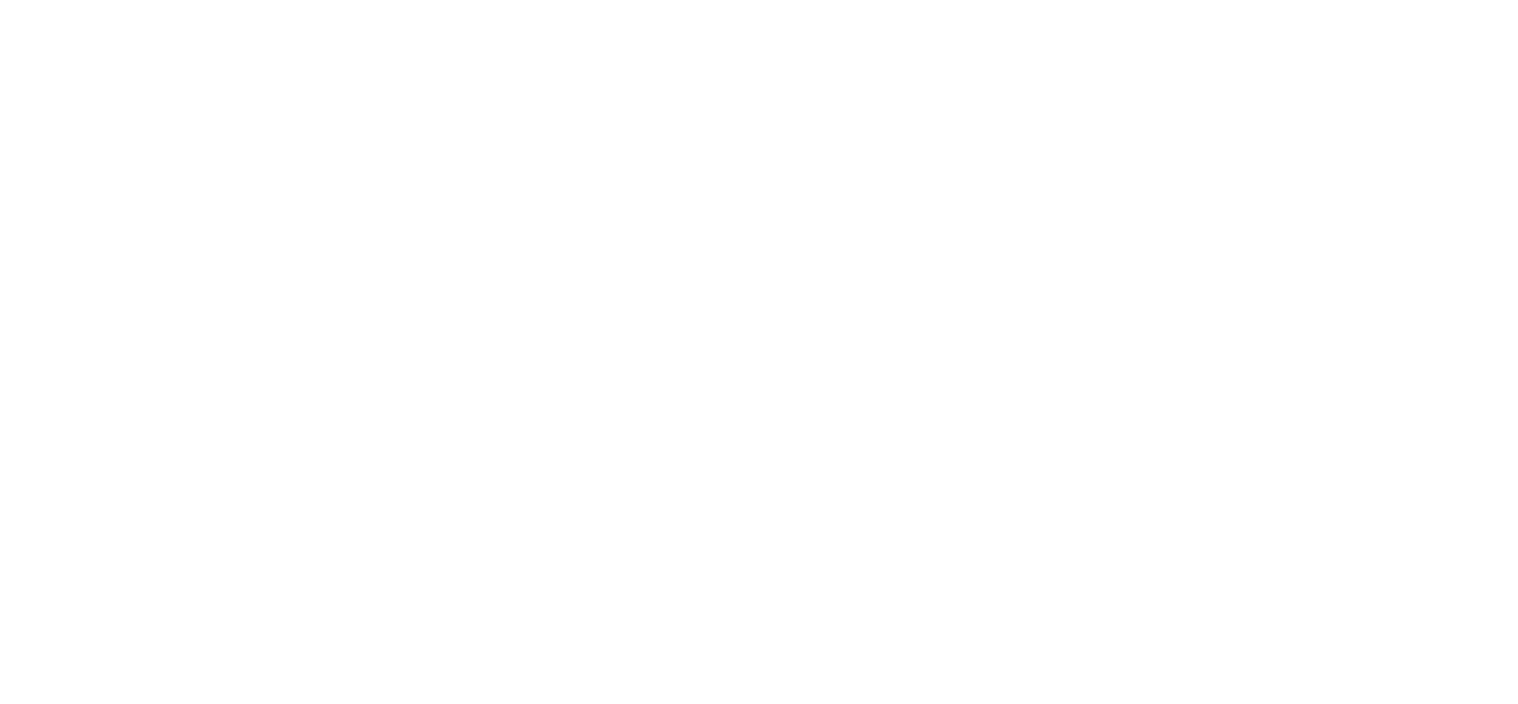 scroll, scrollTop: 0, scrollLeft: 0, axis: both 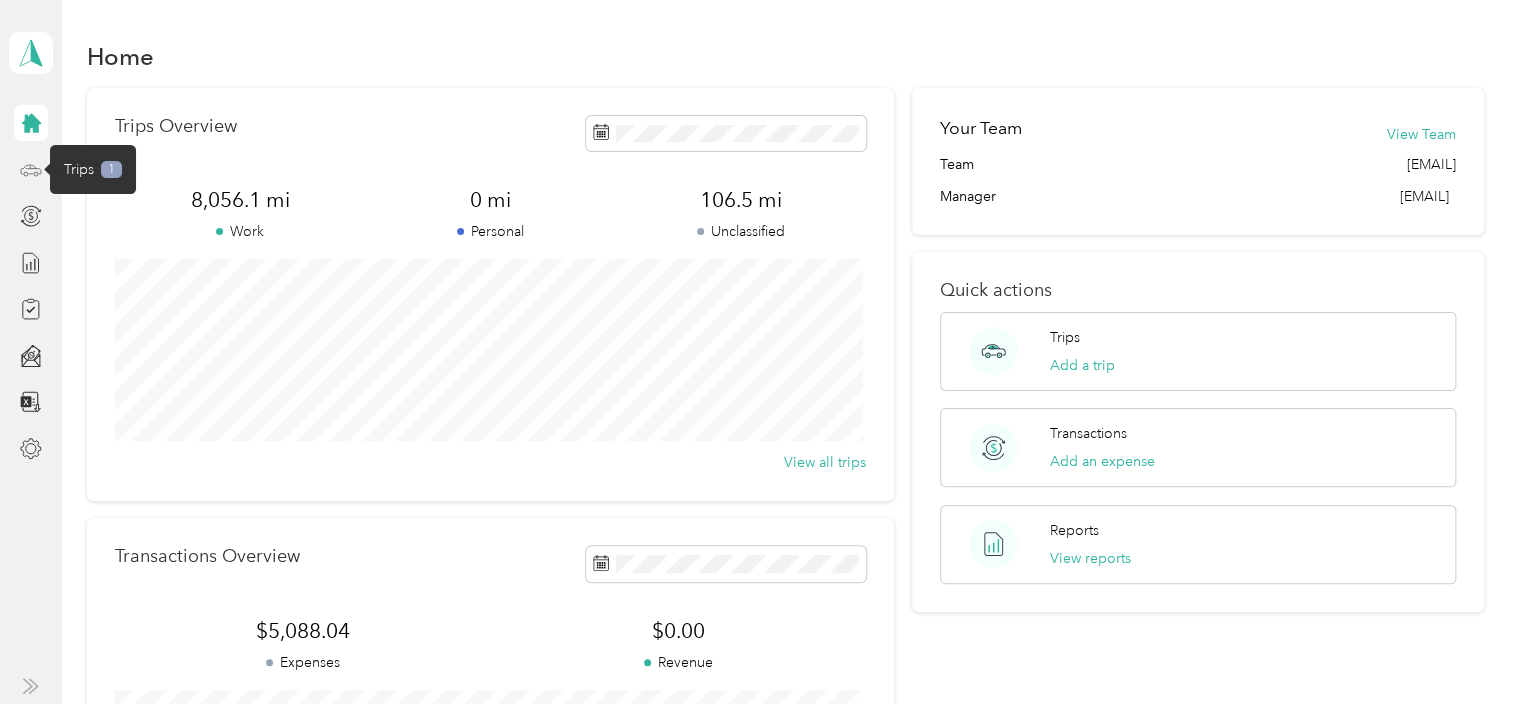 click 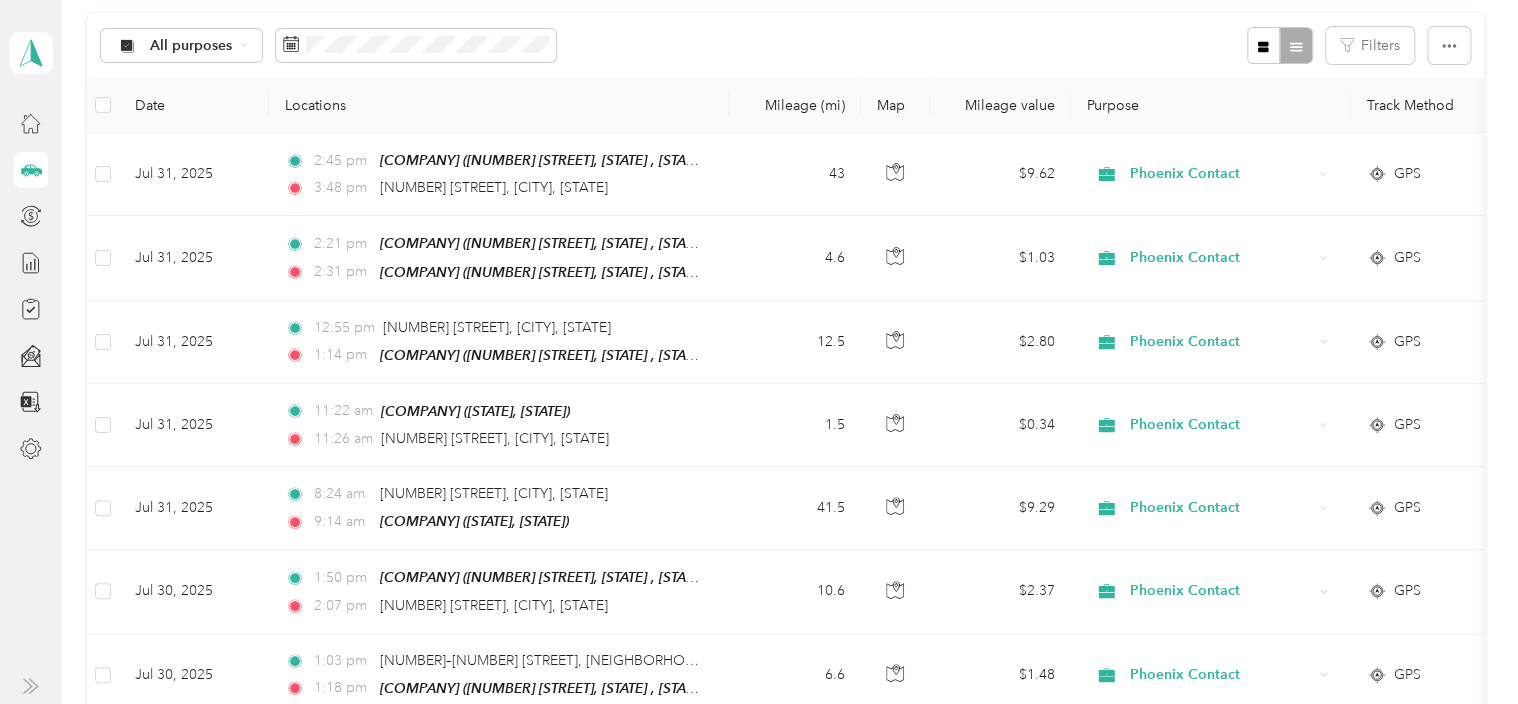 scroll, scrollTop: 207, scrollLeft: 0, axis: vertical 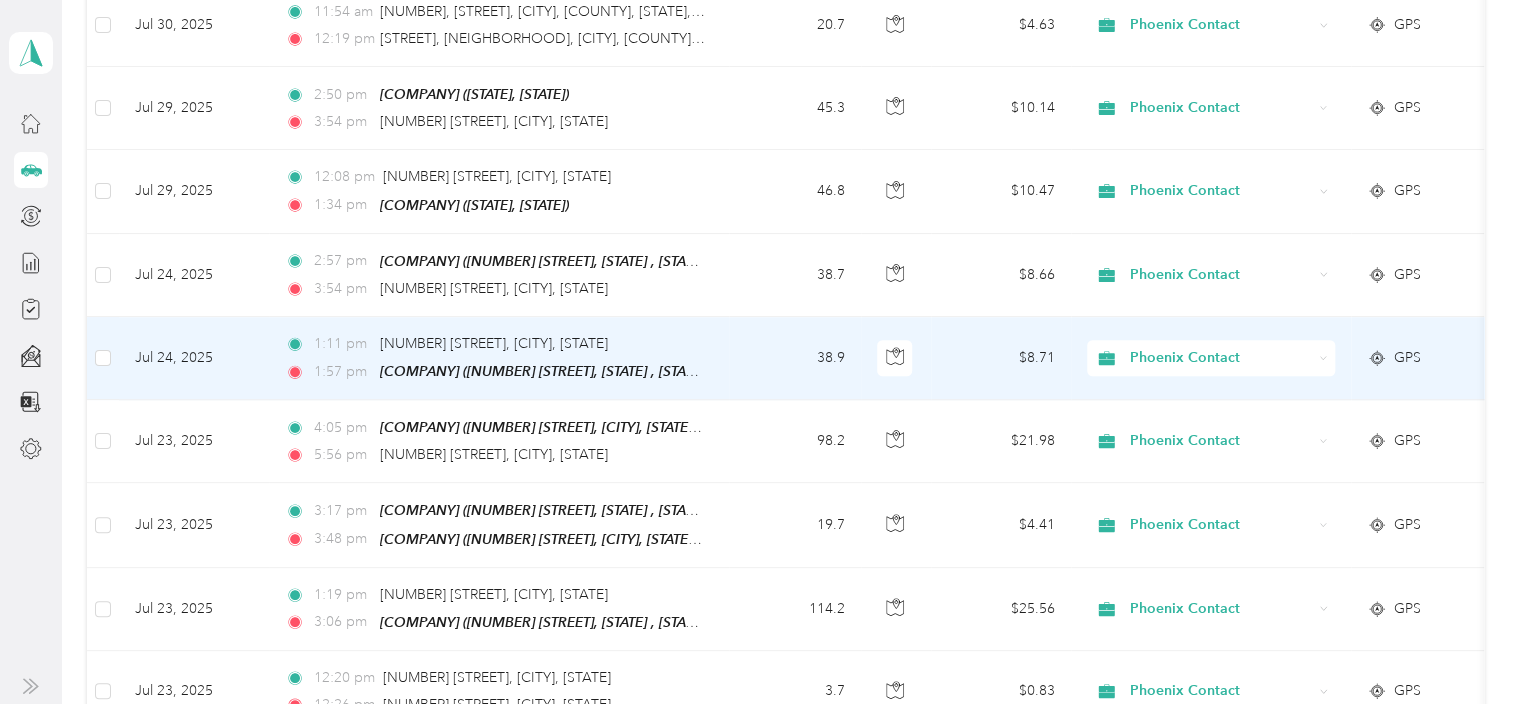 click on "Jul 24, 2025" at bounding box center (194, 358) 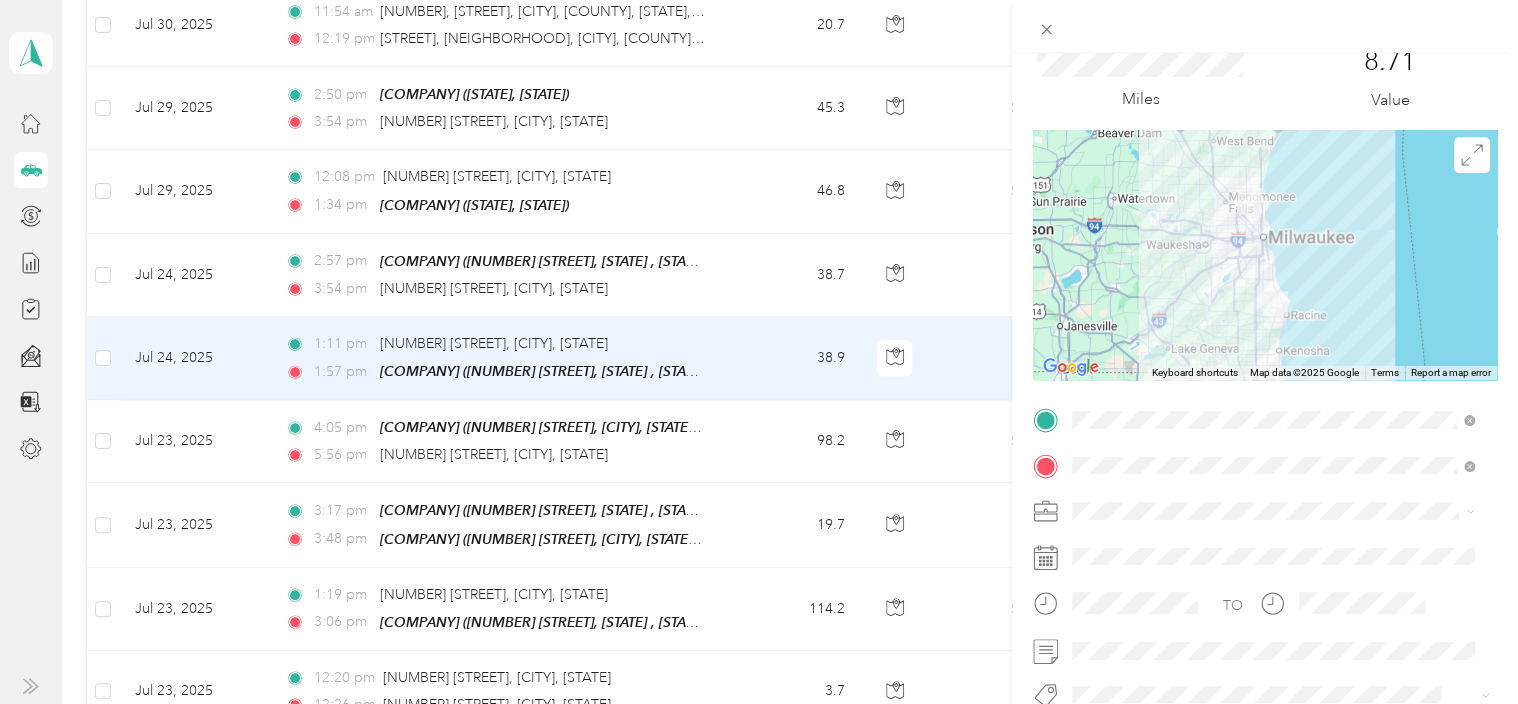 scroll, scrollTop: 124, scrollLeft: 0, axis: vertical 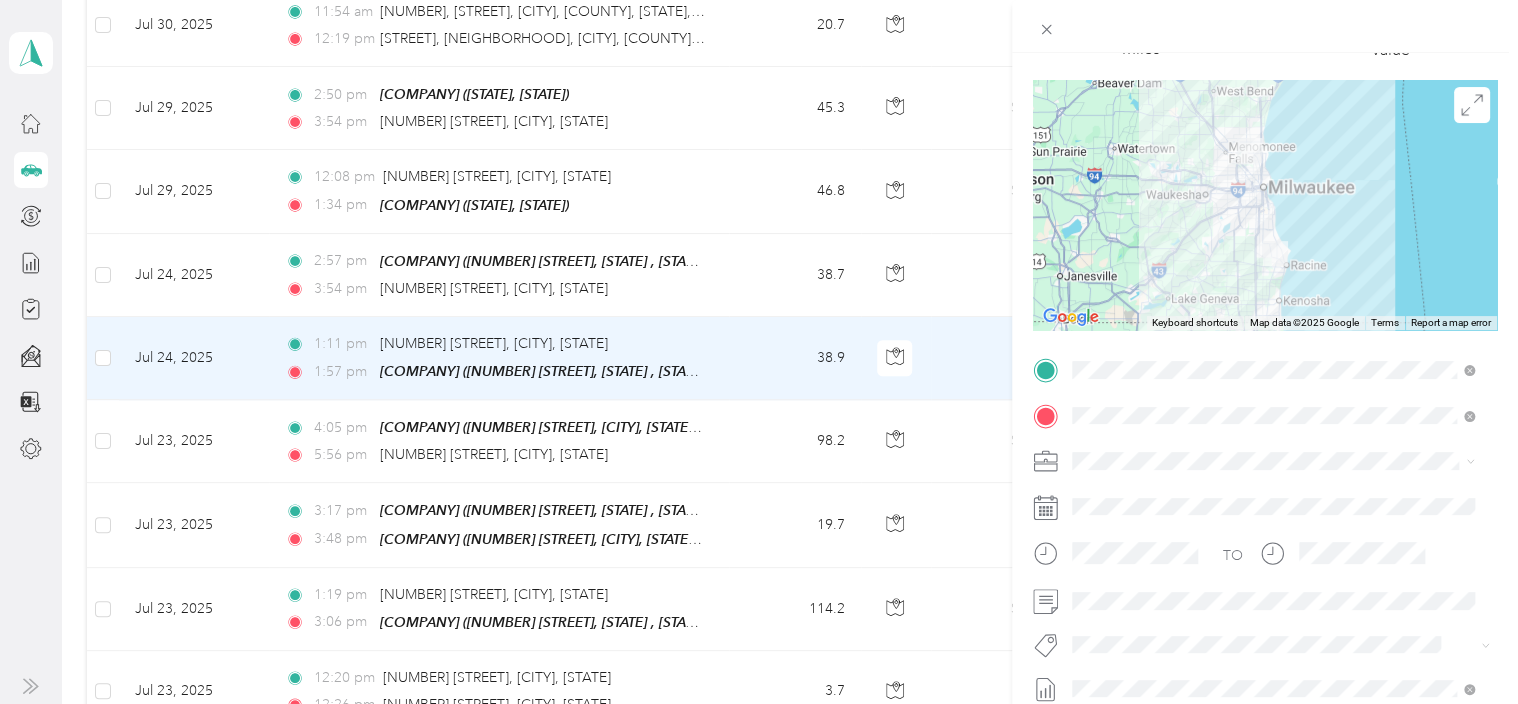 drag, startPoint x: 71, startPoint y: 120, endPoint x: 511, endPoint y: 124, distance: 440.0182 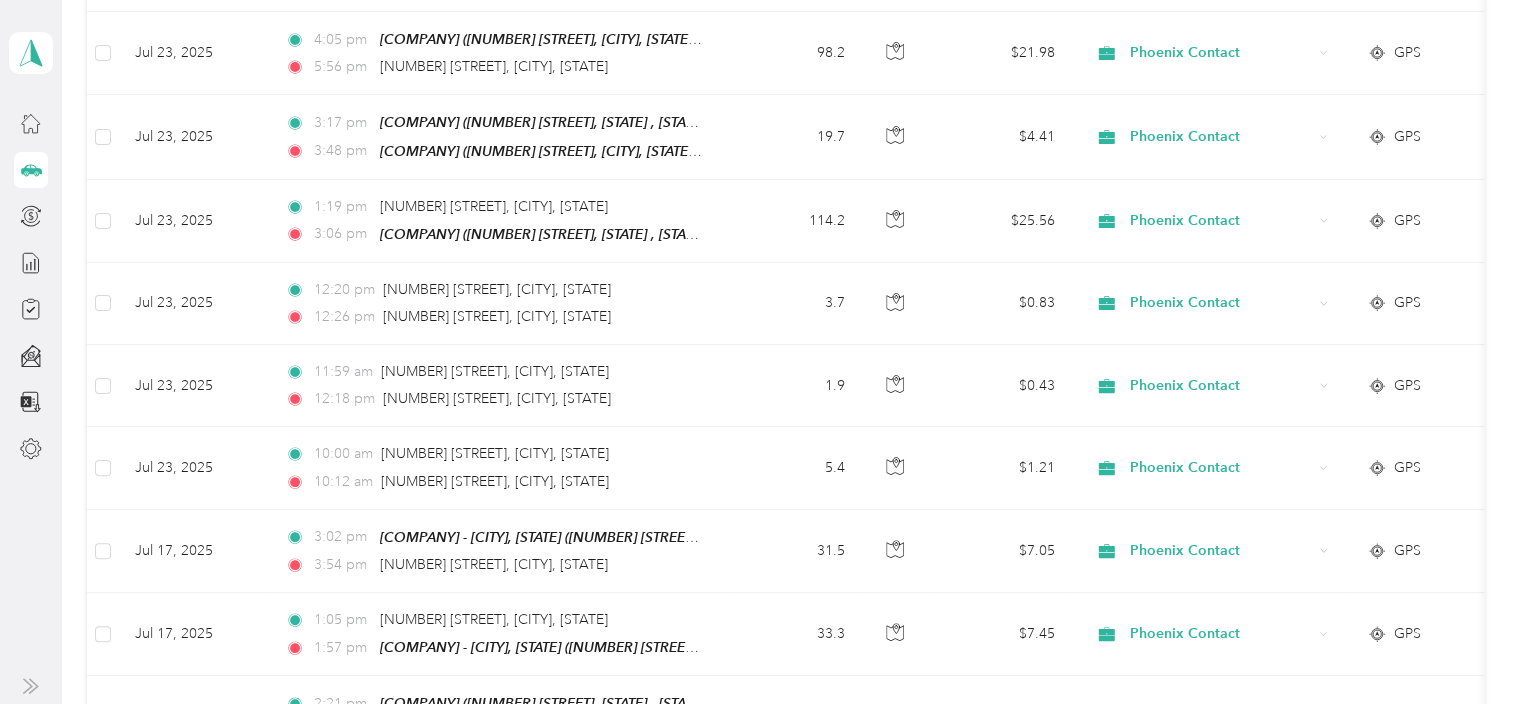 scroll, scrollTop: 1330, scrollLeft: 0, axis: vertical 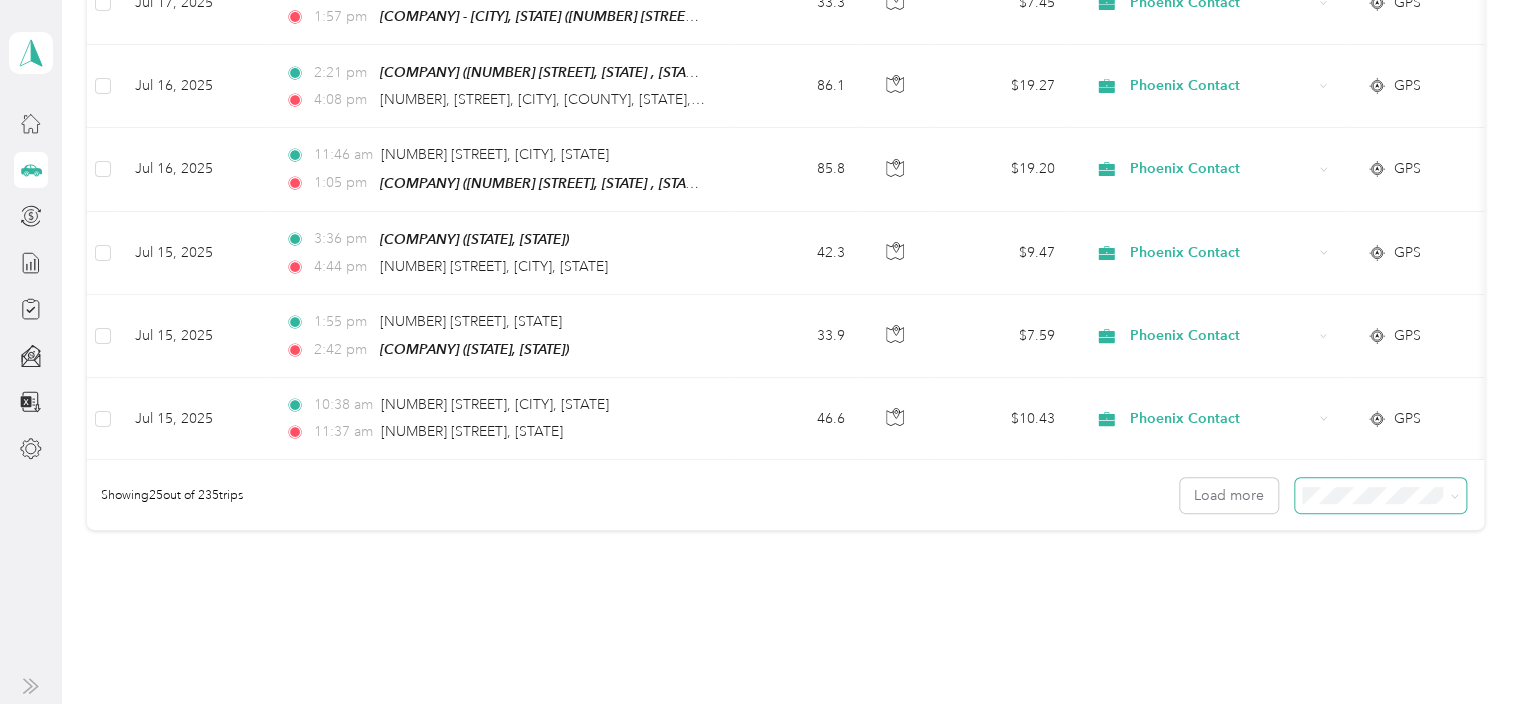 click 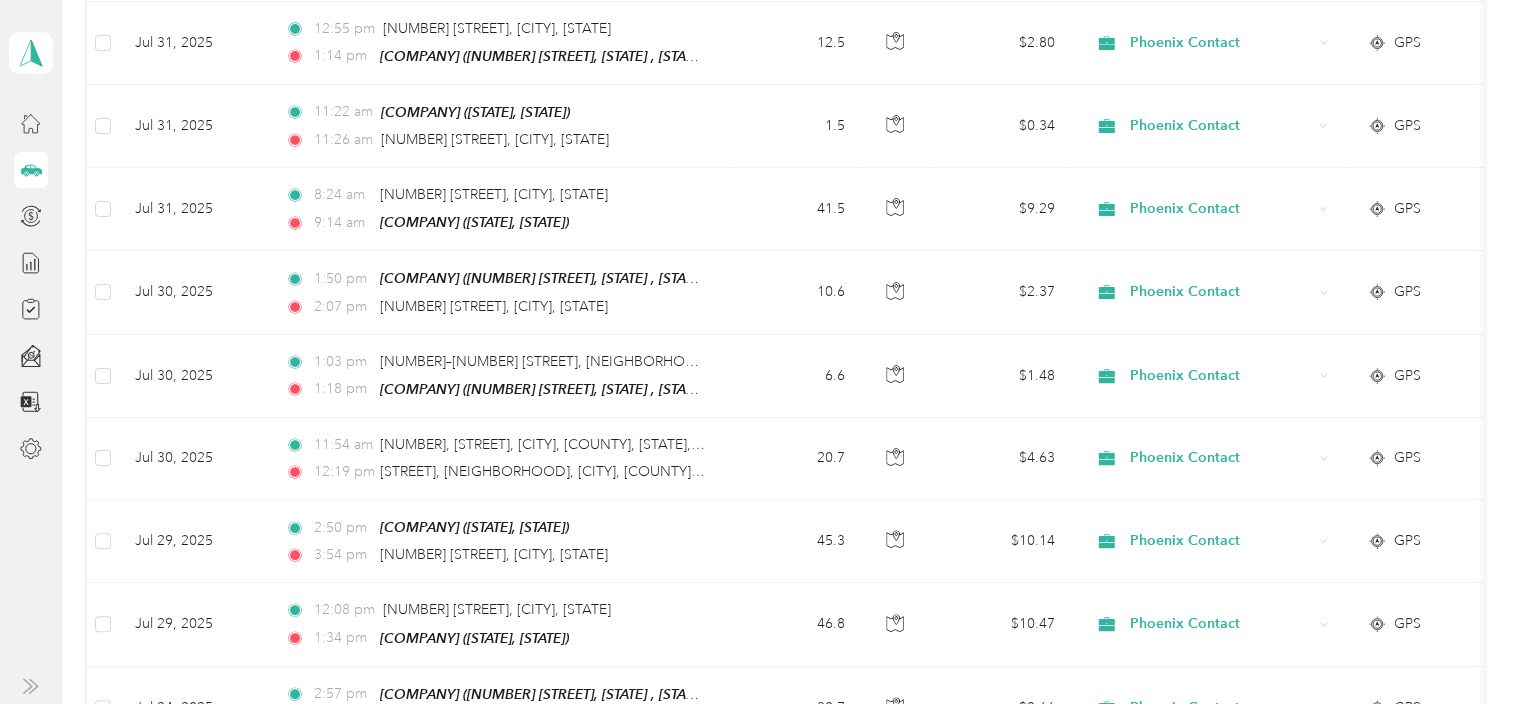 scroll, scrollTop: 1955, scrollLeft: 0, axis: vertical 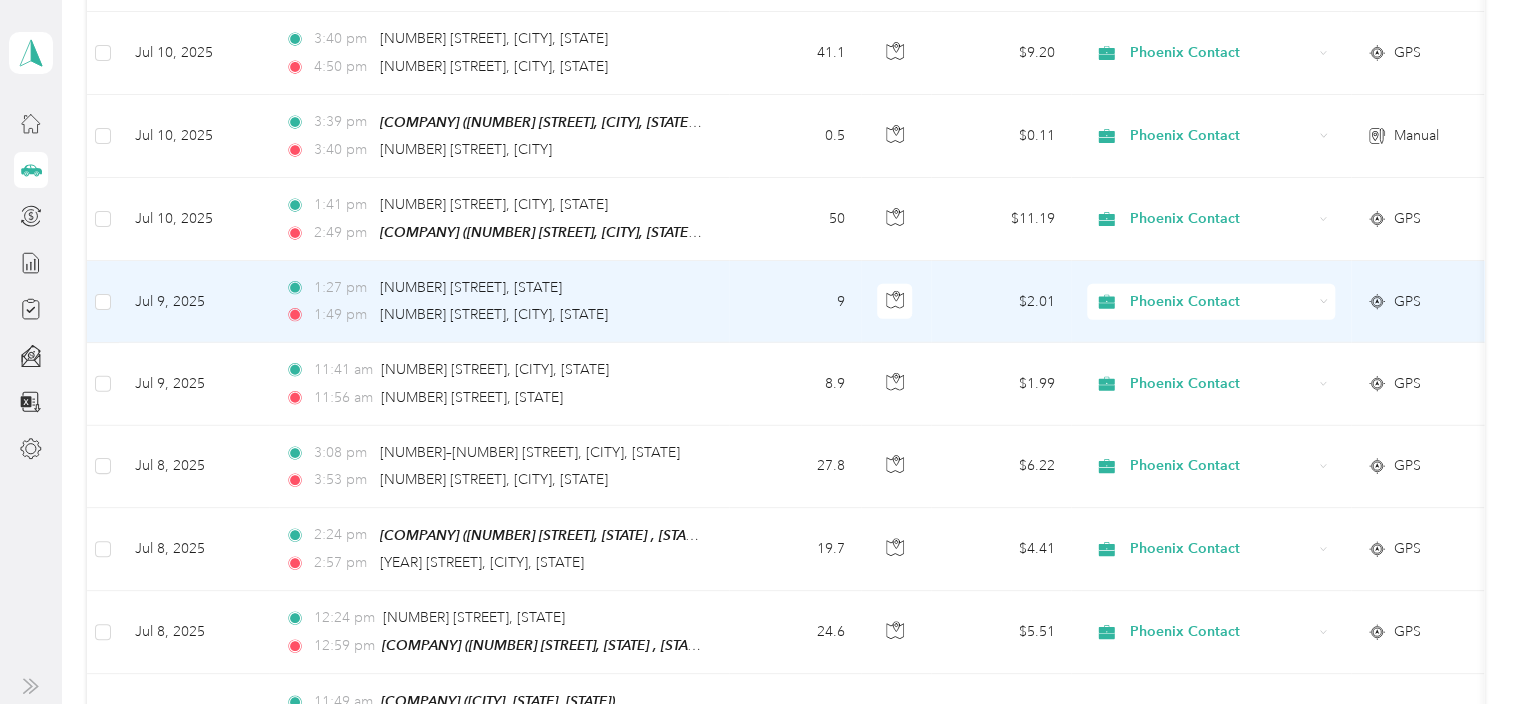 click on "[TIME] [NUMBER] [STREET], [STATE] [TIME] [NUMBER] [STREET], [CITY], [STATE]" at bounding box center [495, 301] 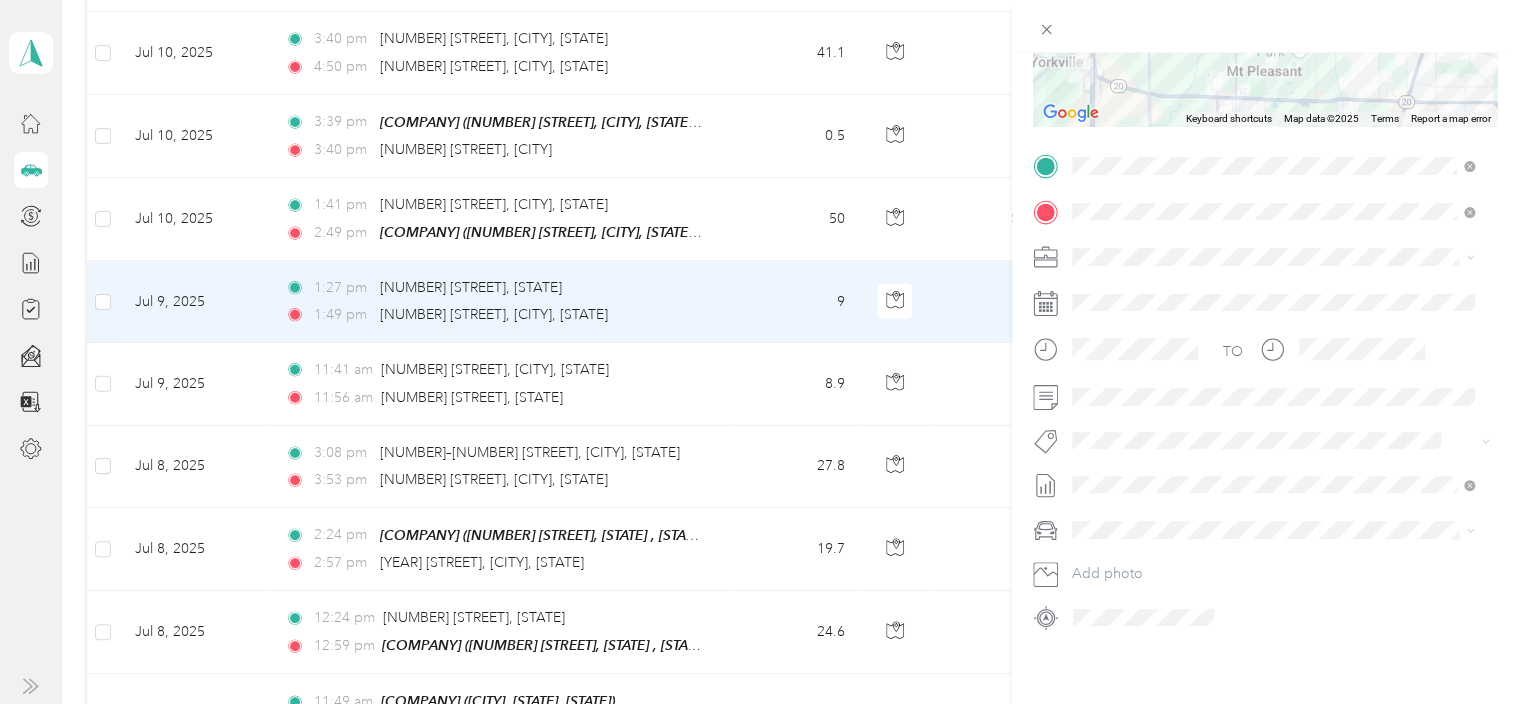scroll, scrollTop: 345, scrollLeft: 0, axis: vertical 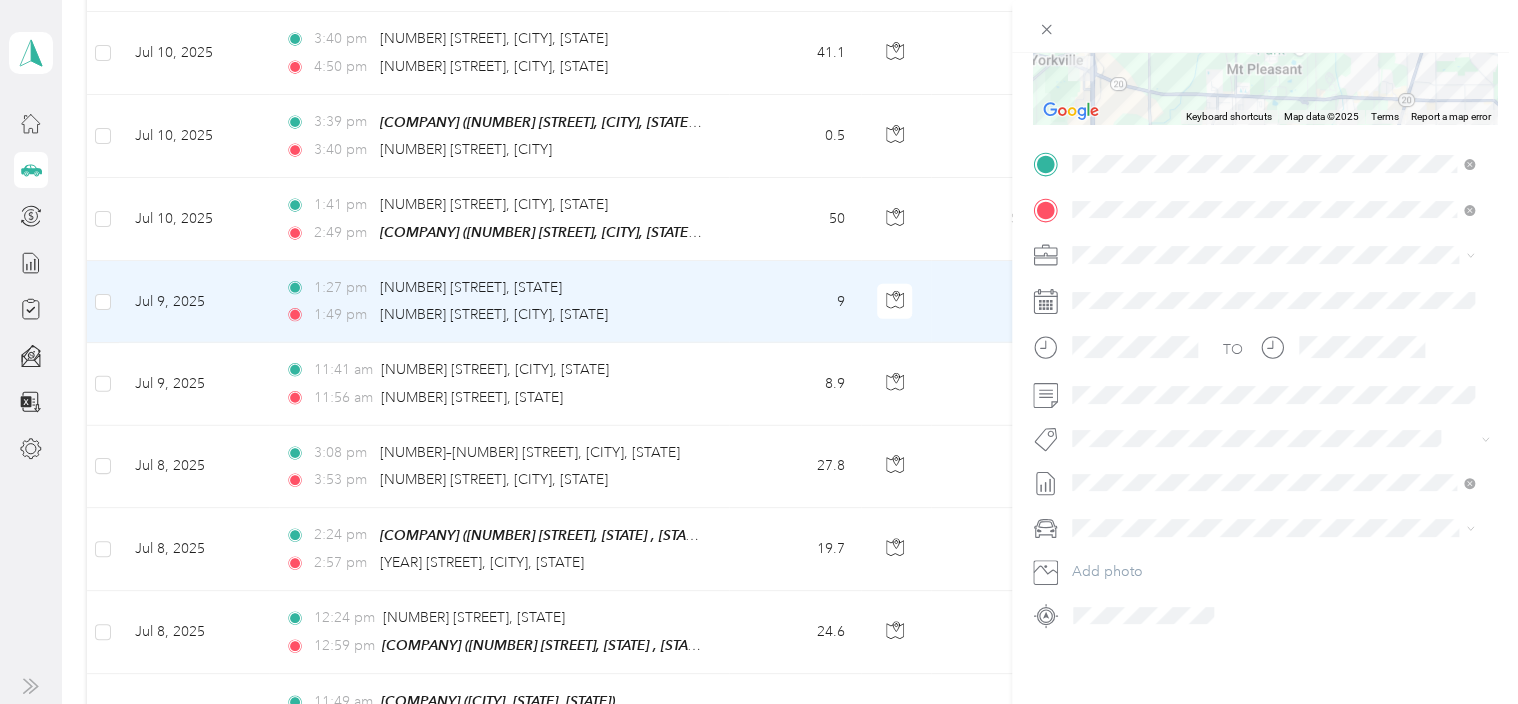 click on "Trip details Save This trip cannot be edited because it is either under review, approved, or paid. Contact your Team Manager to edit it. Miles 2.01 Value  ← Move left → Move right ↑ Move up ↓ Move down + Zoom in - Zoom out Home Jump left by 75% End Jump right by 75% Page Up Jump up by 75% Page Down Jump down by 75% Keyboard shortcuts Map Data Map data ©[YEAR] Map data ©[YEAR] 2 km  Click to toggle between metric and imperial units Terms Report a map error TO Add photo" at bounding box center (759, 352) 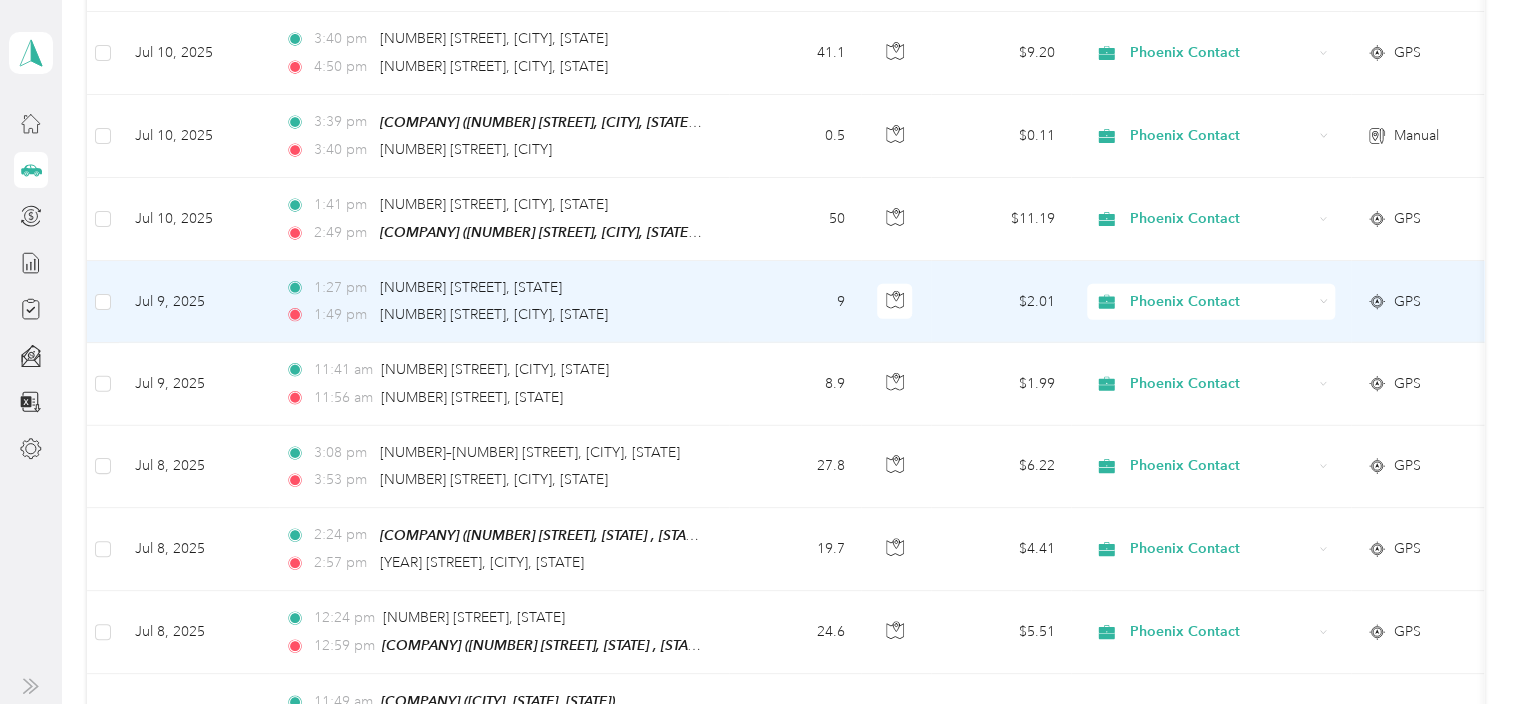 click on "Trip details Save This trip cannot be edited because it is either under review, approved, or paid. Contact your Team Manager to edit it. Miles 2.01 Value  ← Move left → Move right ↑ Move up ↓ Move down + Zoom in - Zoom out Home Jump left by 75% End Jump right by 75% Page Up Jump up by 75% Page Down Jump down by 75% Keyboard shortcuts Map Data Map data ©[YEAR] Map data ©[YEAR] 2 km  Click to toggle between metric and imperial units Terms Report a map error TO Add photo" at bounding box center [754, 704] 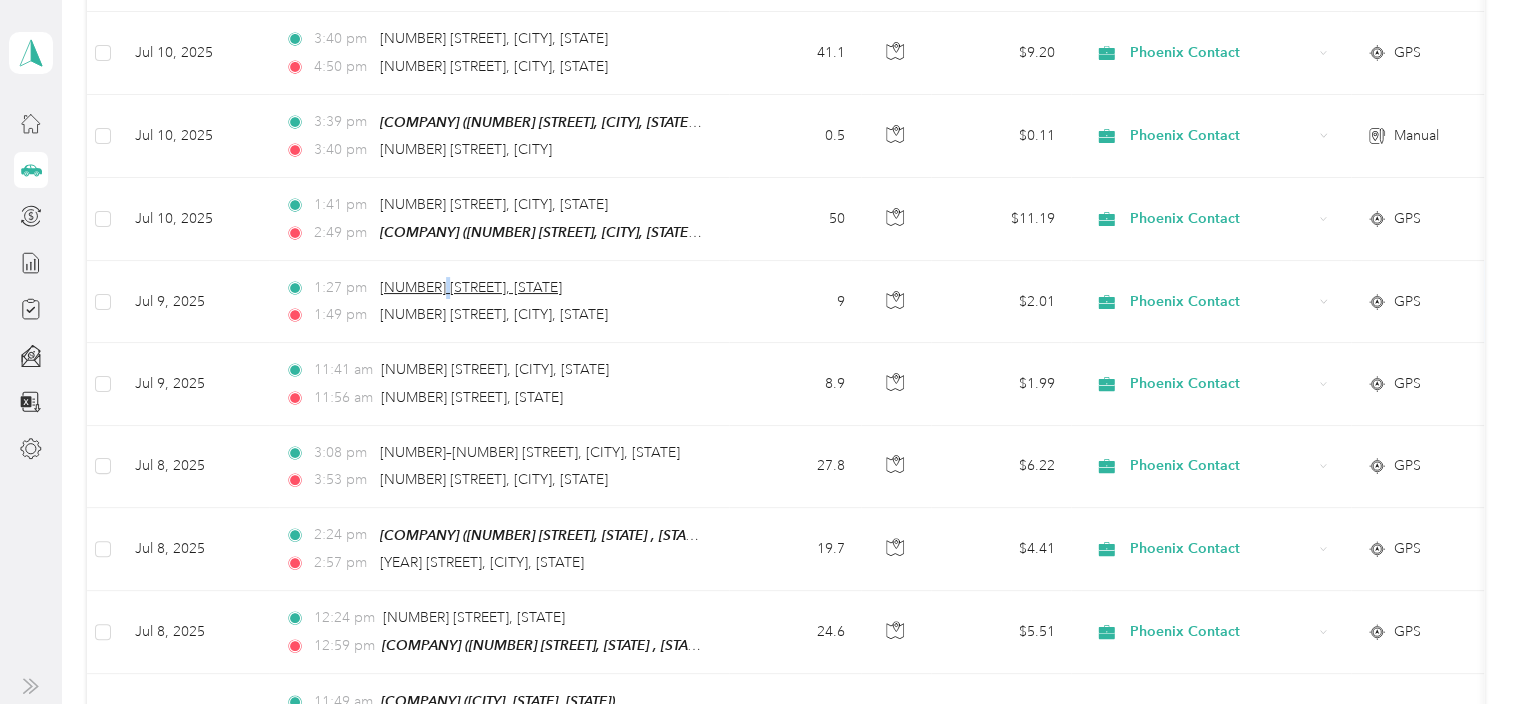 drag, startPoint x: 475, startPoint y: 256, endPoint x: 448, endPoint y: 249, distance: 27.89265 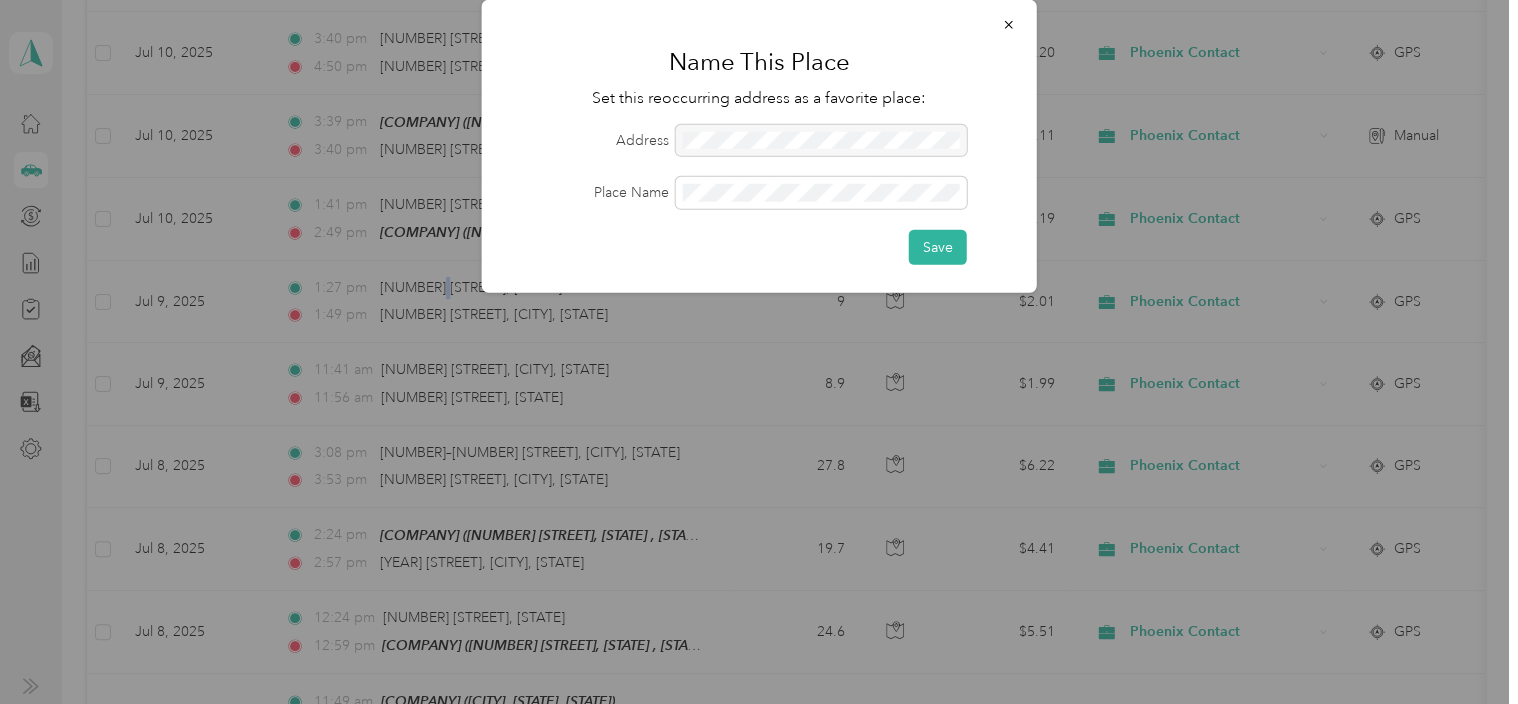 click at bounding box center [759, 352] 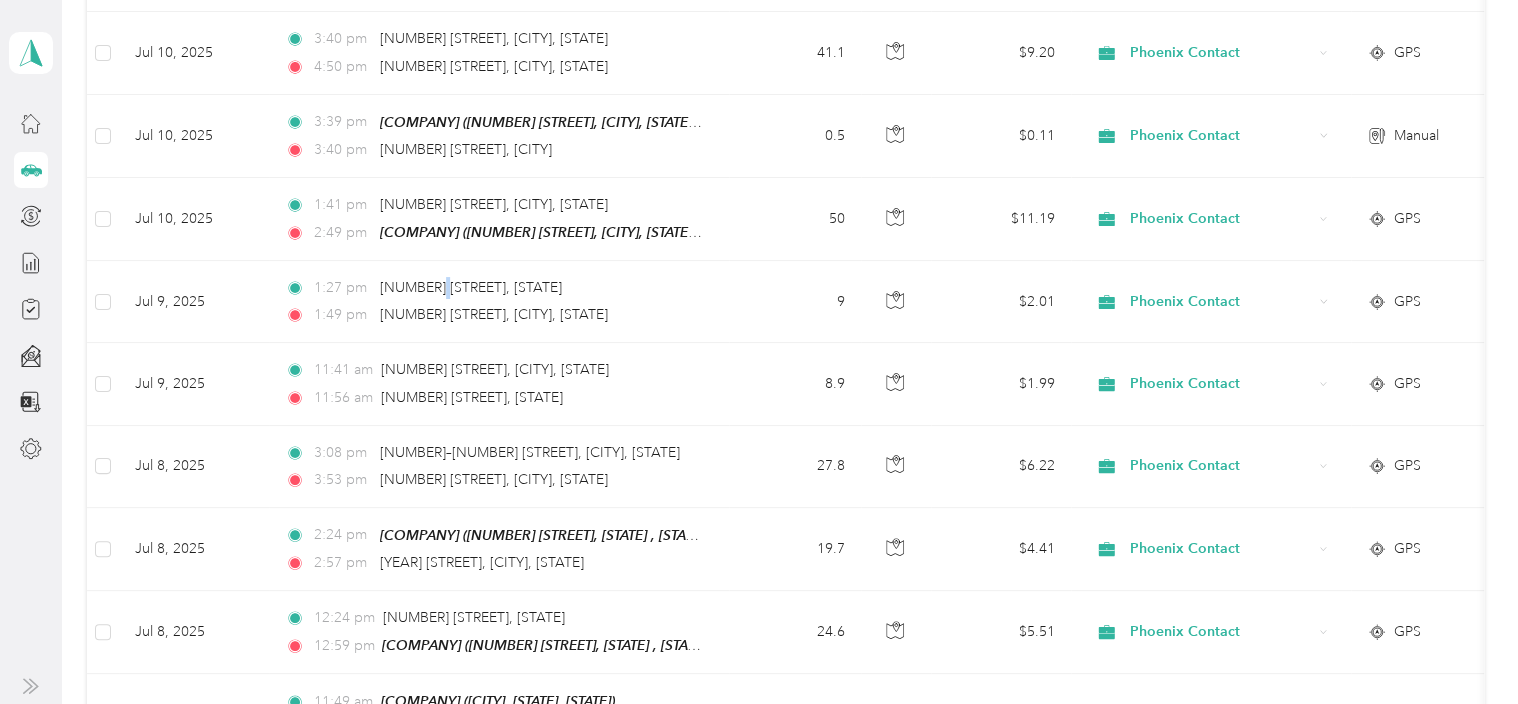 drag, startPoint x: 448, startPoint y: 249, endPoint x: 745, endPoint y: 261, distance: 297.24234 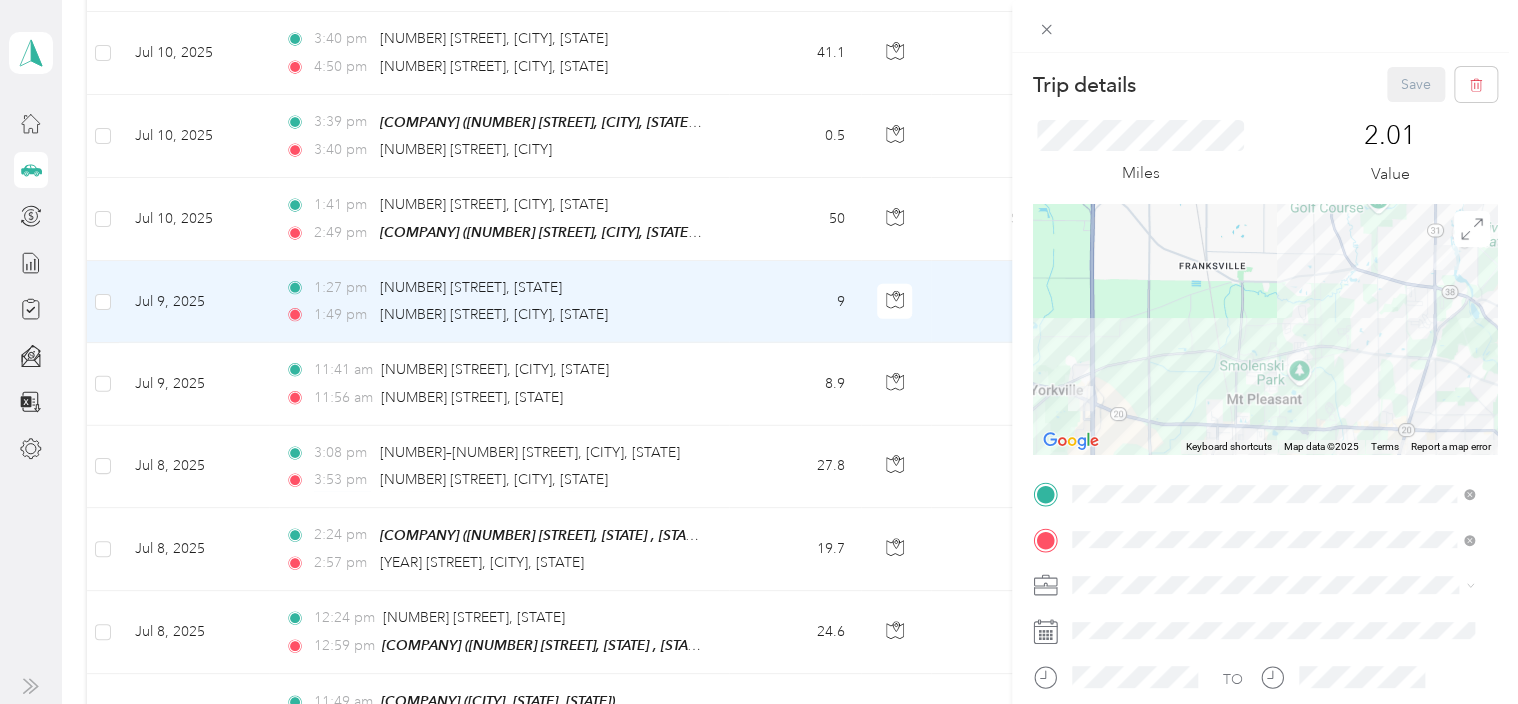 click on "Trip details Save This trip cannot be edited because it is either under review, approved, or paid. Contact your Team Manager to edit it. Miles 2.01 Value  ← Move left → Move right ↑ Move up ↓ Move down + Zoom in - Zoom out Home Jump left by 75% End Jump right by 75% Page Up Jump up by 75% Page Down Jump down by 75% Keyboard shortcuts Map Data Map data ©[YEAR] Map data ©[YEAR] 2 km  Click to toggle between metric and imperial units Terms Report a map error TO Add photo" at bounding box center (759, 352) 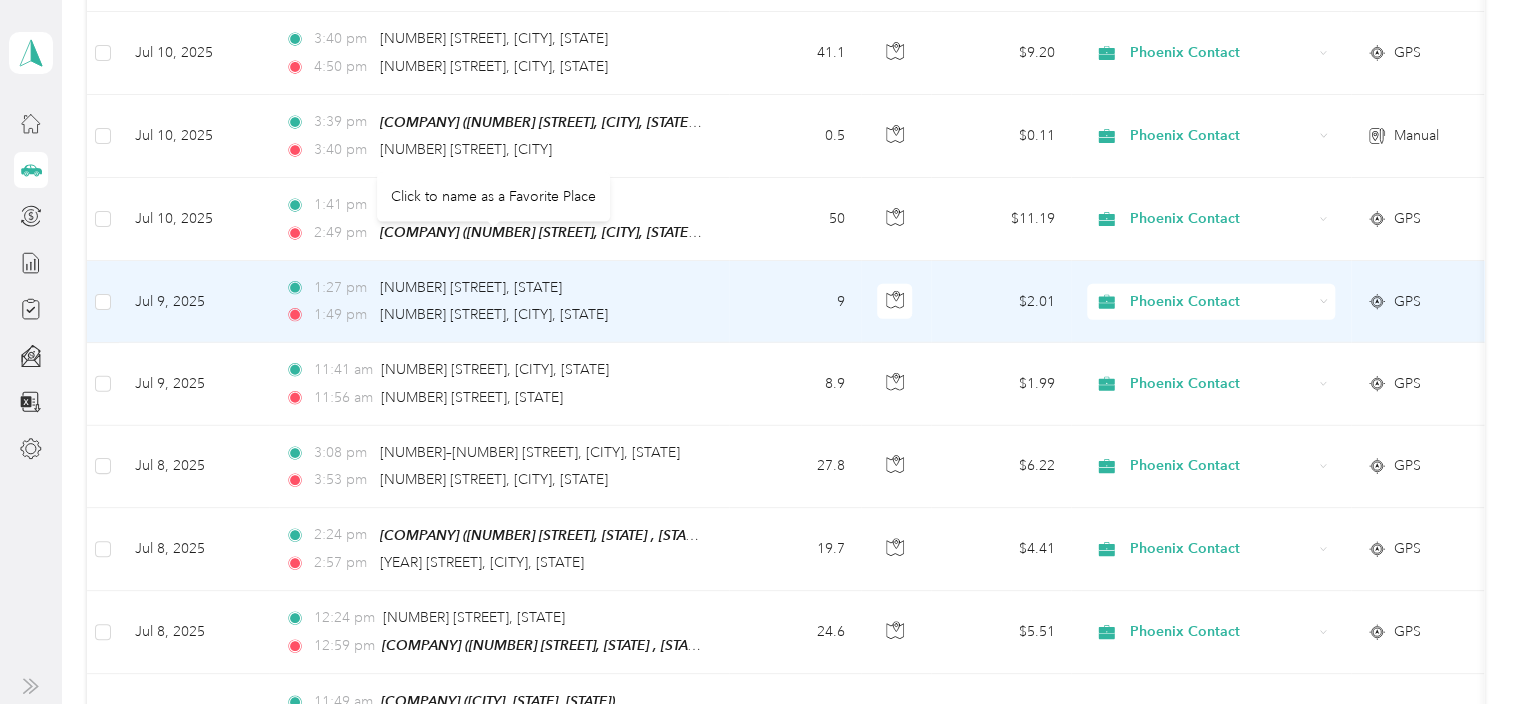 click on "9" at bounding box center (795, 302) 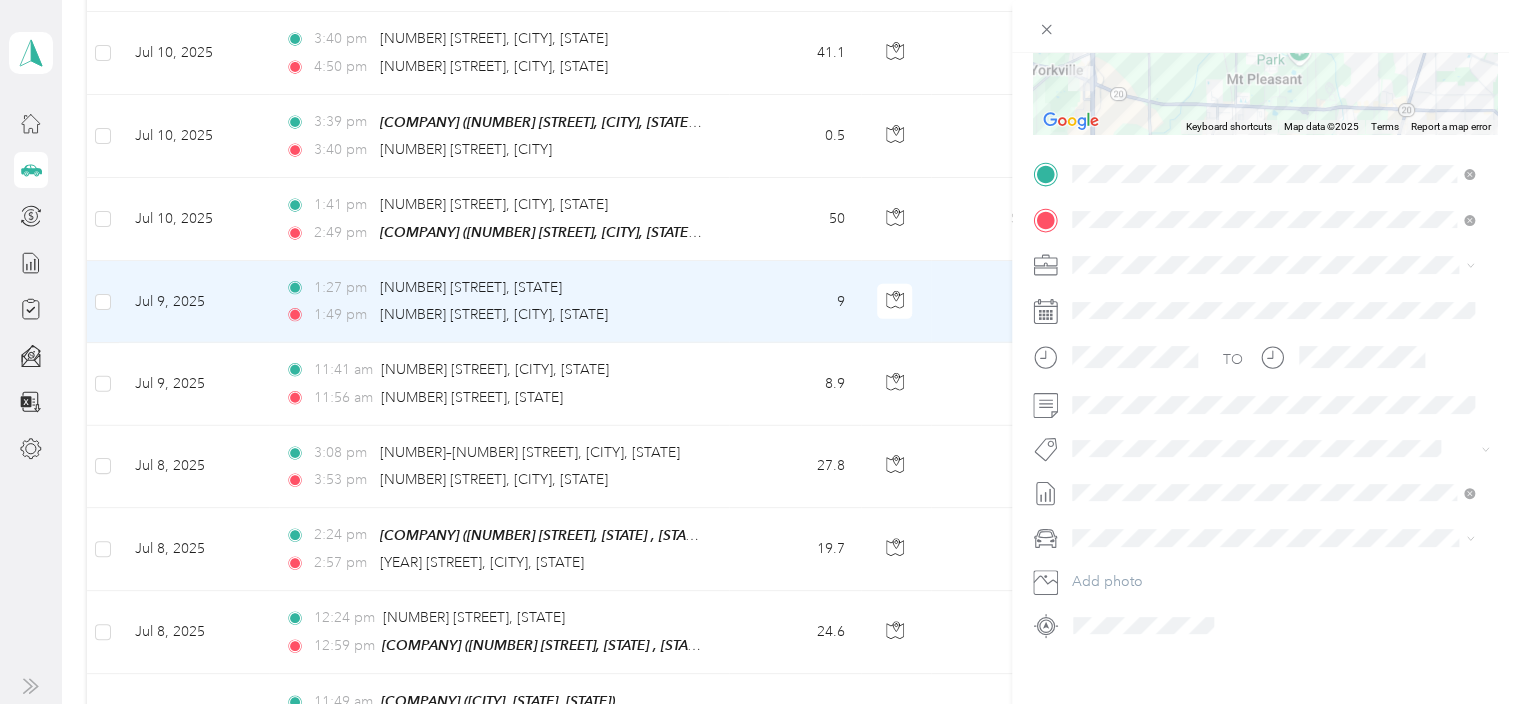 scroll, scrollTop: 345, scrollLeft: 0, axis: vertical 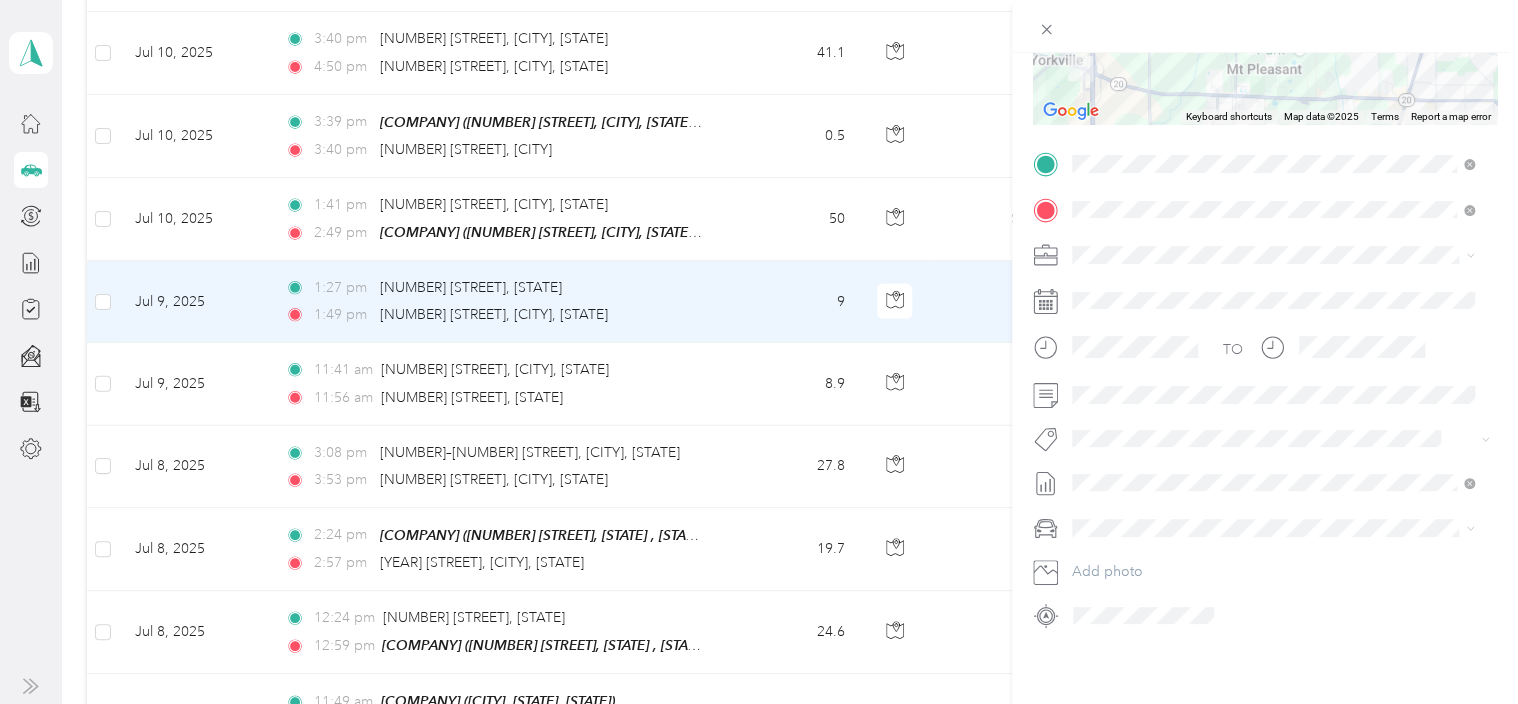 click on "Trip details Save This trip cannot be edited because it is either under review, approved, or paid. Contact your Team Manager to edit it. Miles 2.01 Value  ← Move left → Move right ↑ Move up ↓ Move down + Zoom in - Zoom out Home Jump left by 75% End Jump right by 75% Page Up Jump up by 75% Page Down Jump down by 75% Keyboard shortcuts Map Data Map data ©[YEAR] Map data ©[YEAR] 2 km  Click to toggle between metric and imperial units Terms Report a map error TO Add photo" at bounding box center (1265, 184) 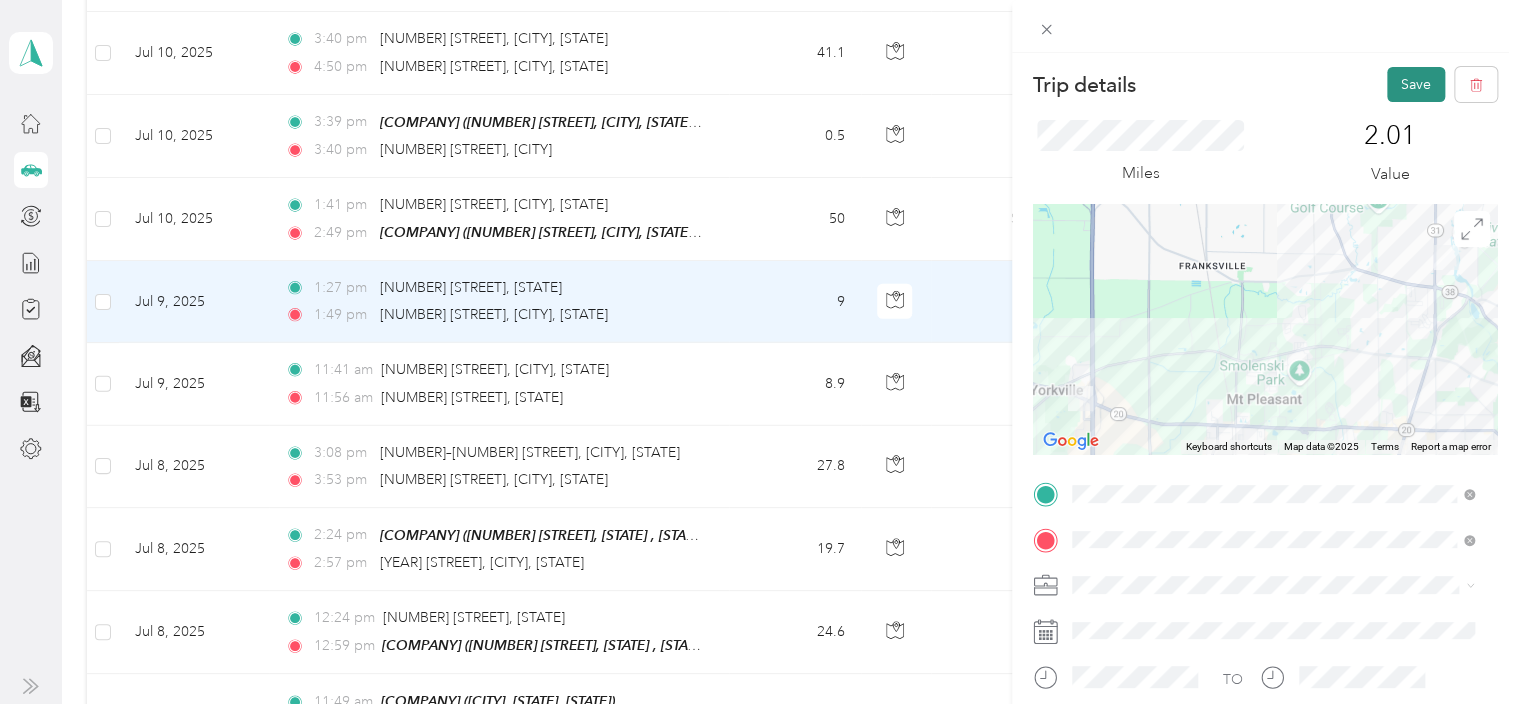click on "Save" at bounding box center (1416, 84) 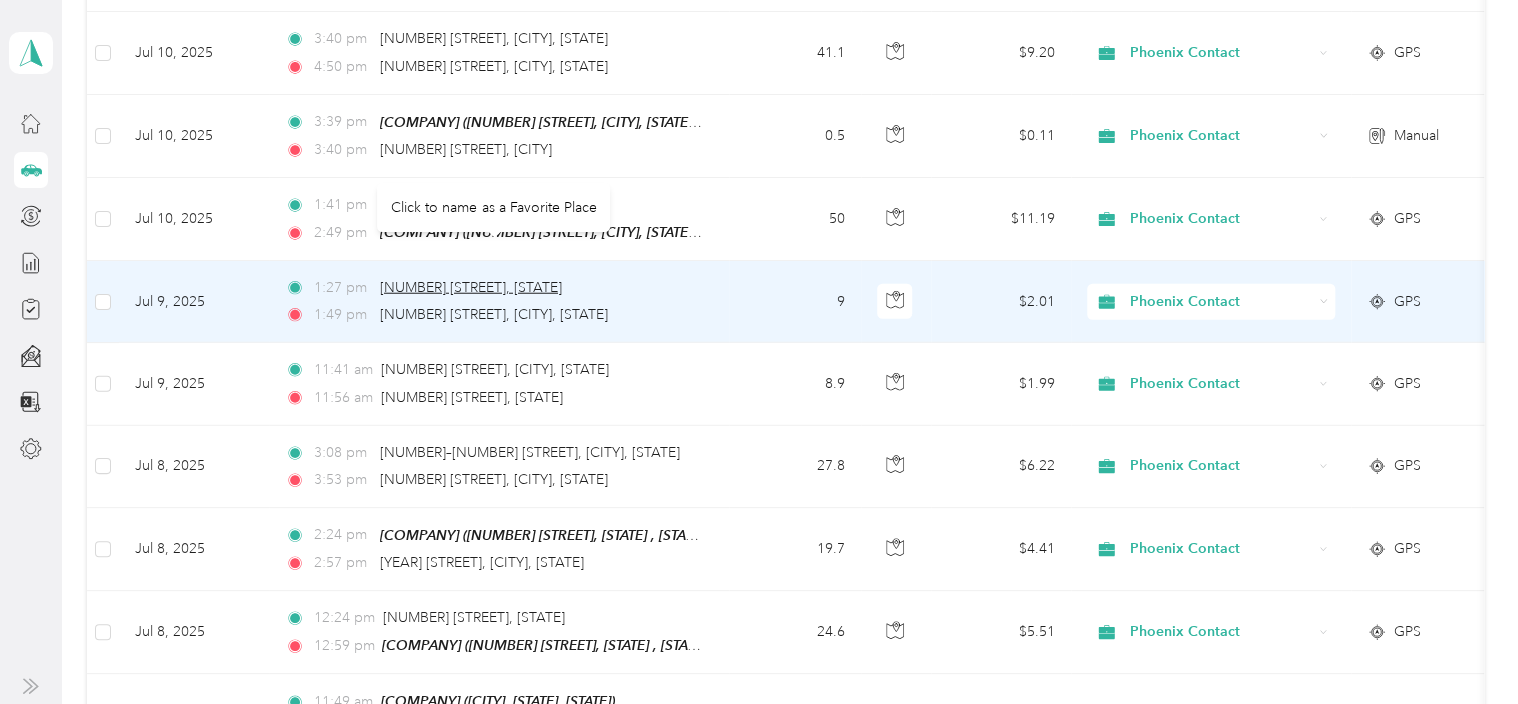 click on "[NUMBER] [STREET], [STATE]" at bounding box center [471, 287] 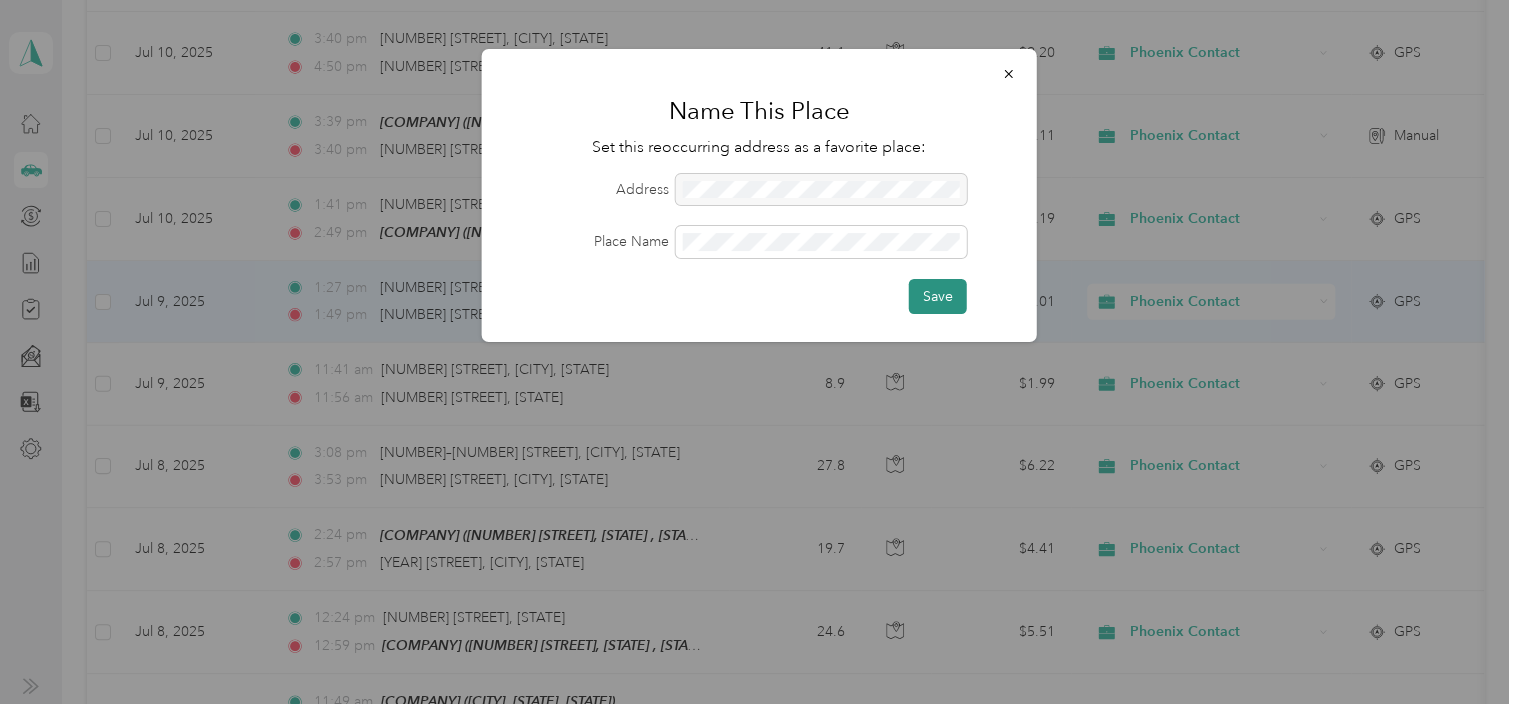 click on "Save" at bounding box center [938, 296] 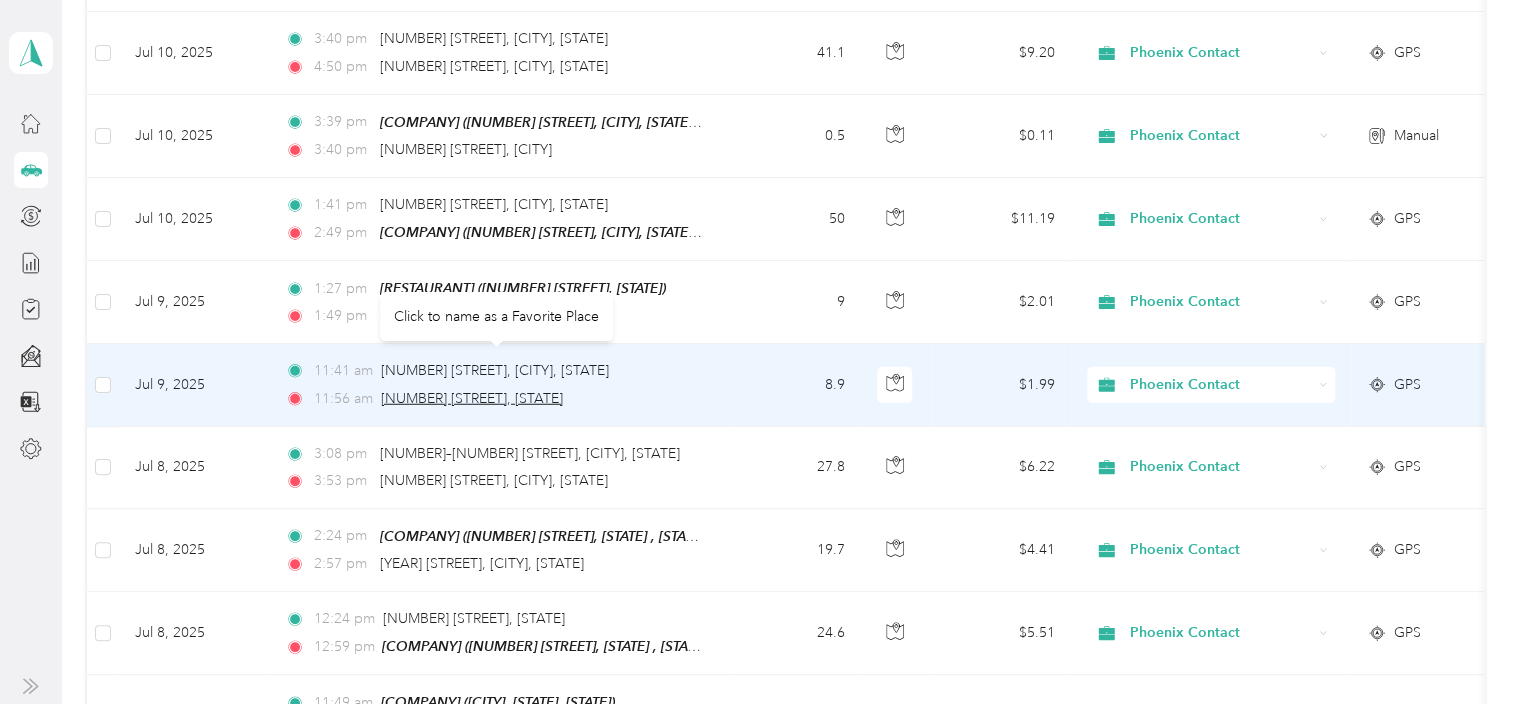 click on "[NUMBER] [STREET], [STATE]" at bounding box center (472, 398) 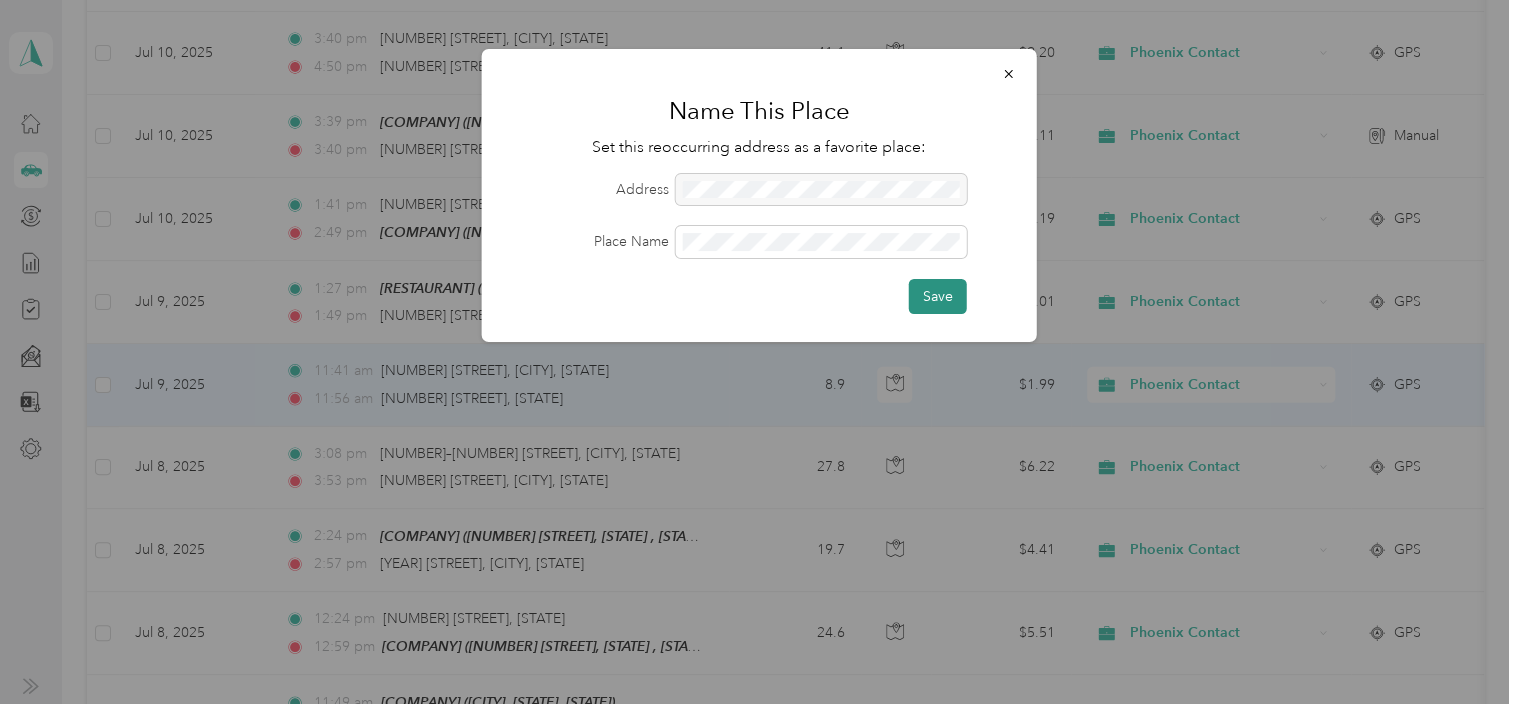 click on "Save" at bounding box center [938, 296] 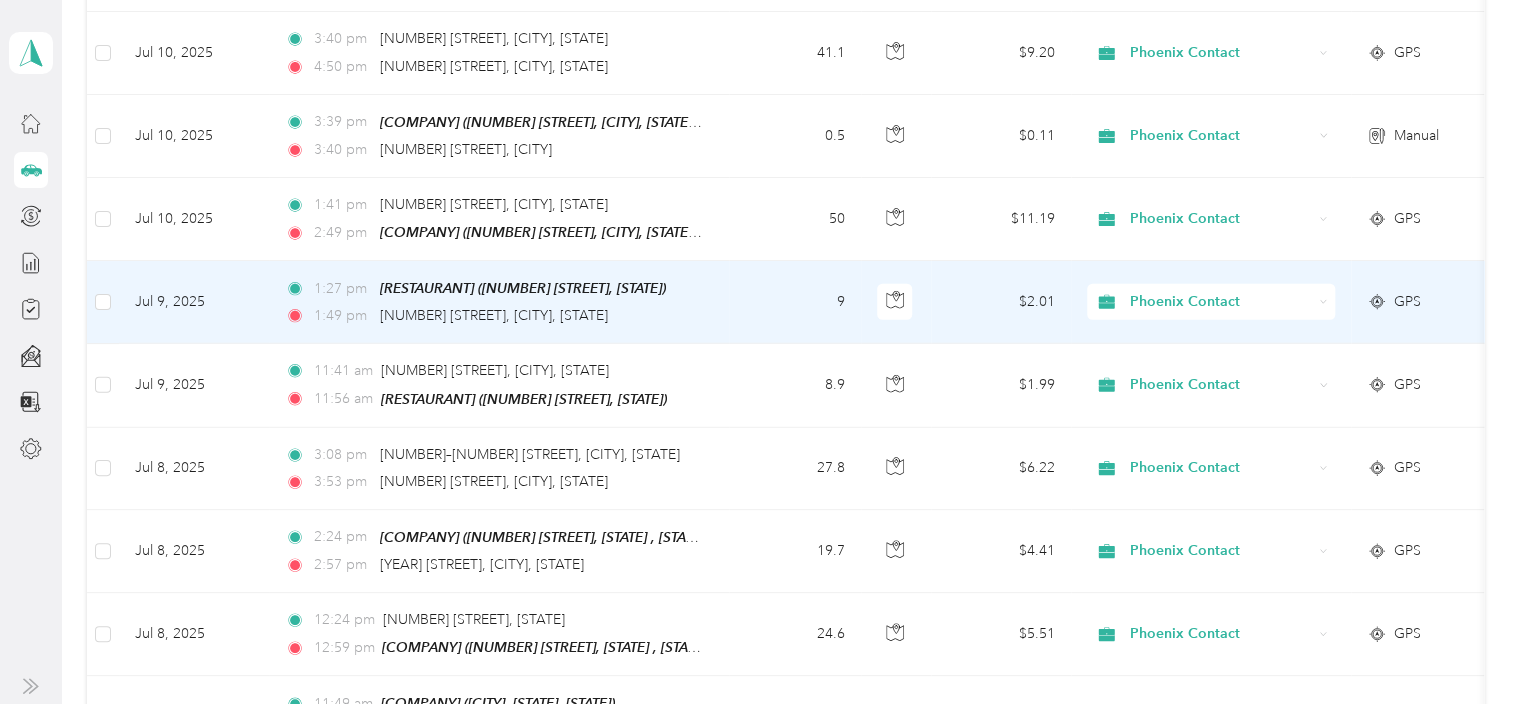 click on "9" at bounding box center [795, 302] 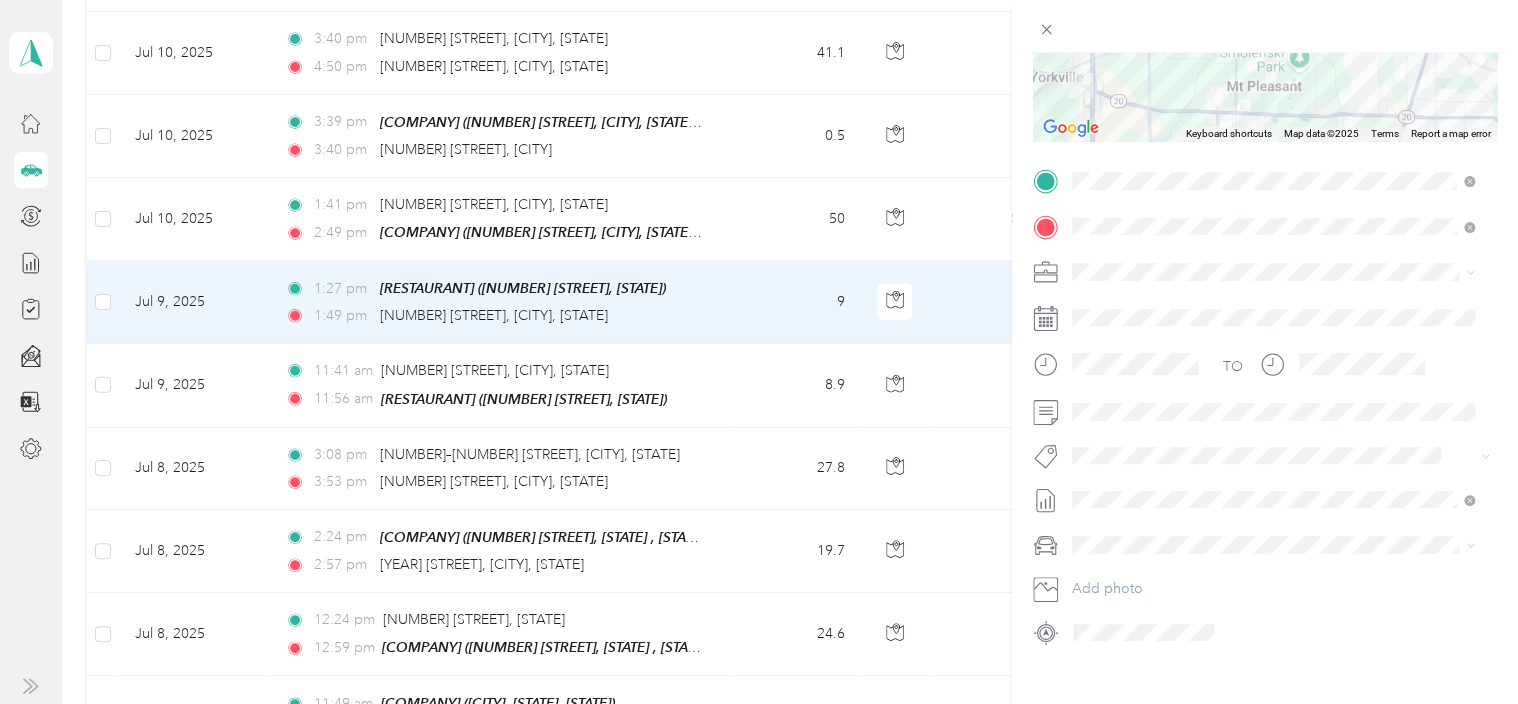 scroll, scrollTop: 307, scrollLeft: 0, axis: vertical 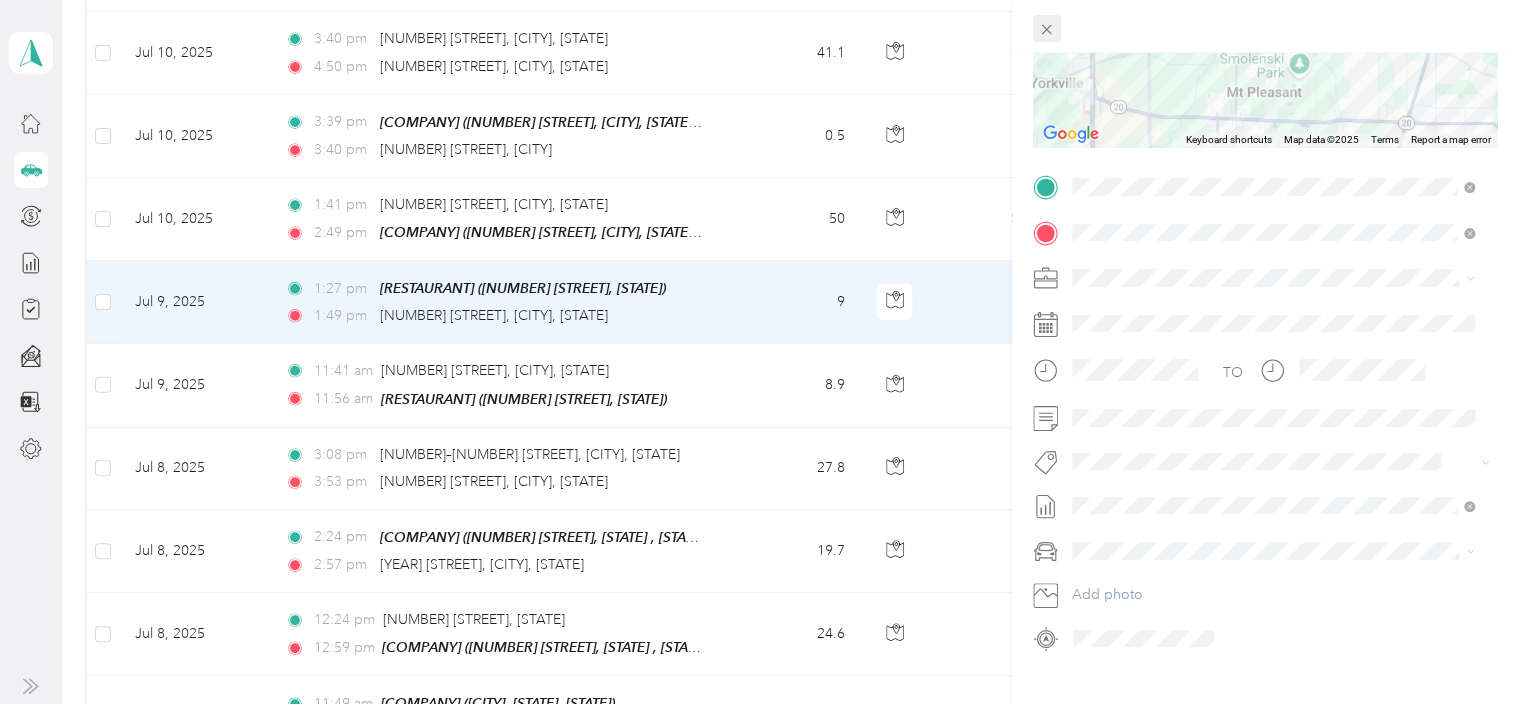 click 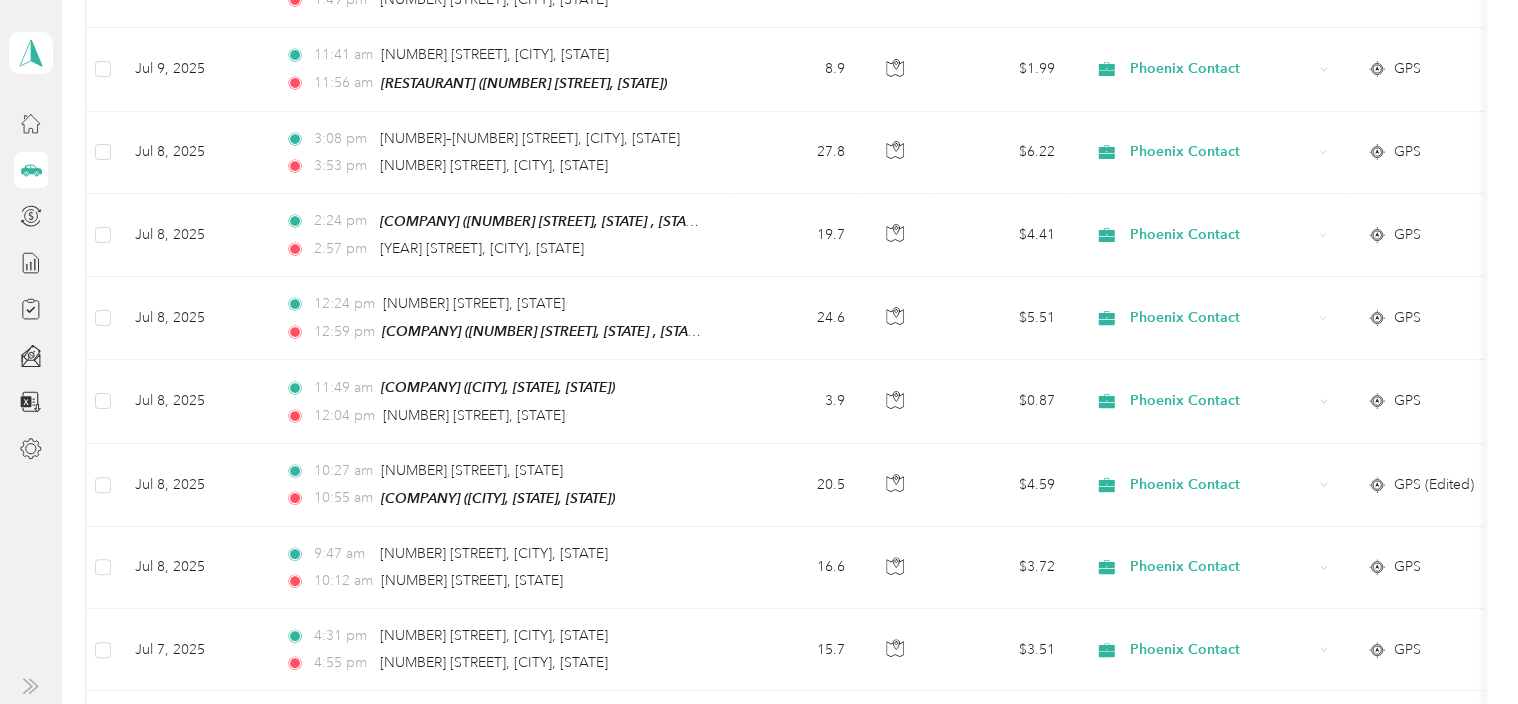 scroll, scrollTop: 3095, scrollLeft: 0, axis: vertical 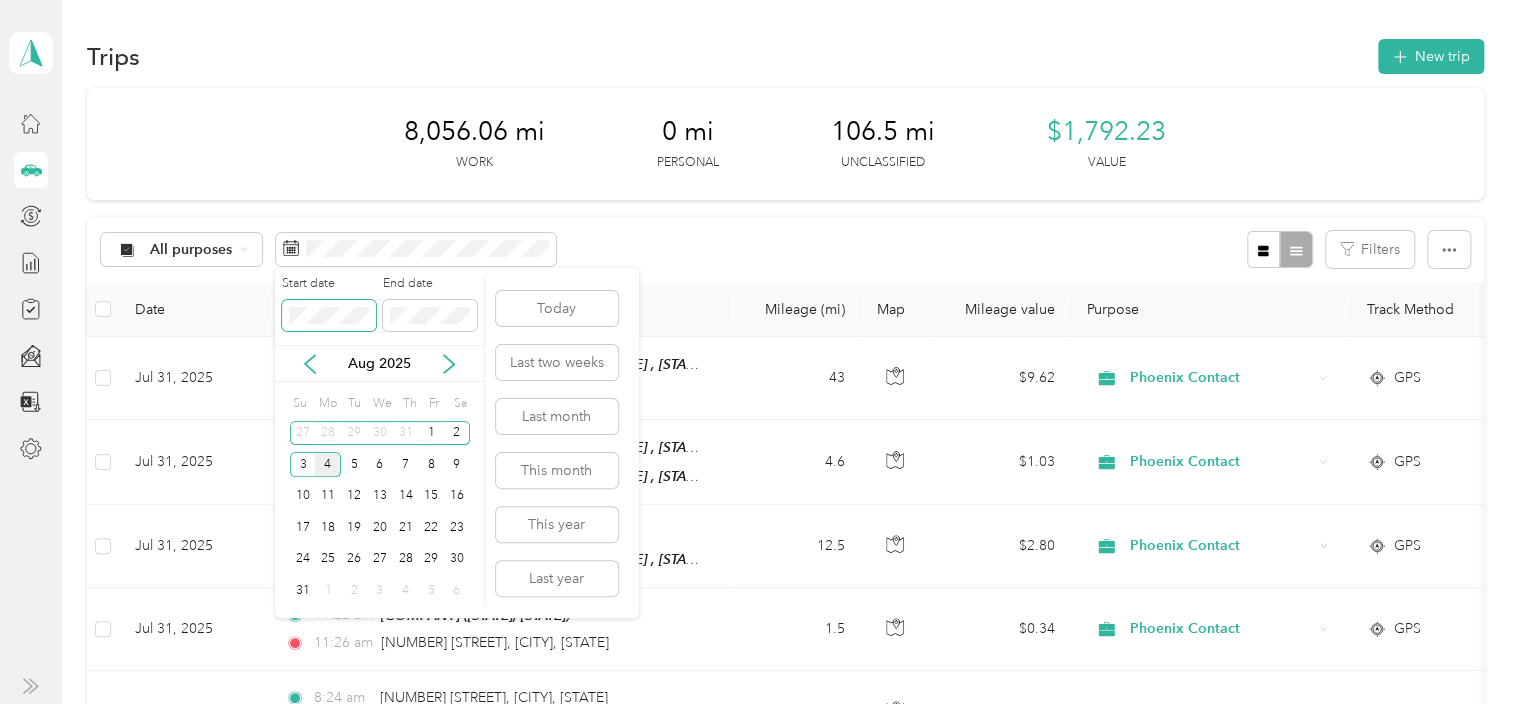 click on "Personal dashboard Trips New trip 8,056.06   mi Work 0   mi Personal 106.5   mi Unclassified [CURRENCY] Value All purposes Filters Date Locations Mileage (mi) Map Mileage value Purpose Track Method Report                     [MONTH] [DAY], [YEAR] [TIME] [COMPANY] ([NUMBER] [STREET], [STATE] , [STATE]) [TIME] [NUMBER] [STREET], [CITY], [STATE] [NUMBER] [CURRENCY] [COMPANY] GPS [MONTH] [DAY] - [MONTH] [DAY], [YEAR] [MONTH] [DAY], [YEAR] [TIME] [COMPANY] ([NUMBER] [STREET], [STATE] , [STATE]) [TIME] [COMPANY] ([NUMBER] [STREET], [STATE] , [STATE]) [NUMBER] [CURRENCY] [COMPANY] GPS [MONTH] [DAY] - [MONTH] [DAY], [YEAR] [MONTH] [DAY], [YEAR] [TIME] [NUMBER] [STREET], [CITY], [STATE] [TIME] [COMPANY] ([NUMBER] [STREET], [STATE] , [STATE]) [NUMBER] [CURRENCY] [COMPANY] GPS [MONTH] [DAY] - [MONTH] [DAY], [YEAR] [MONTH] [DAY], [YEAR] [TIME] [COMPANY] ([STATE], [STATE]) [TIME] [NUMBER] [STREET], [CITY], [STATE] [NUMBER] [CURRENCY] [COMPANY] GPS [MONTH] [DAY] - [MONTH] [DAY], [YEAR] [MONTH] [DAY], [YEAR]" at bounding box center (754, 352) 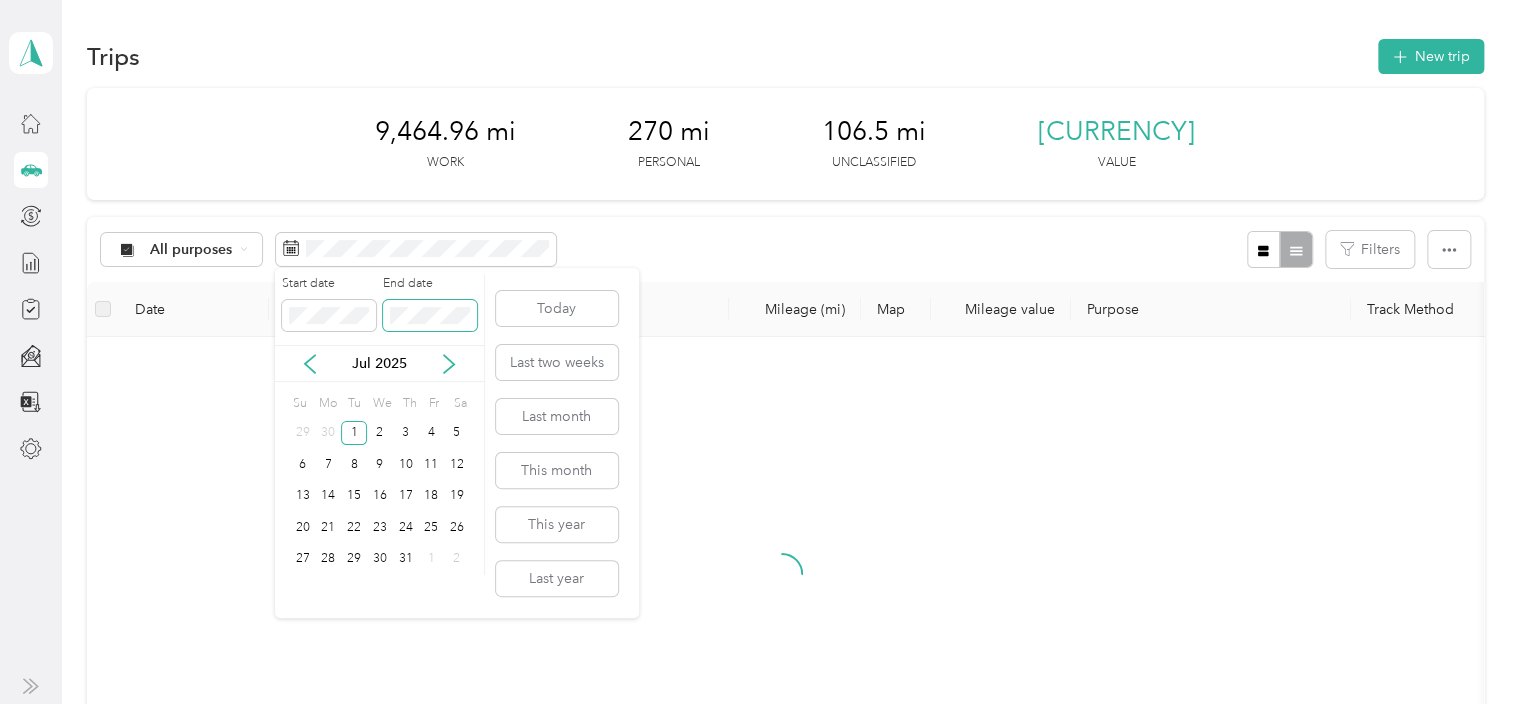 click on "Start date   End date" at bounding box center [379, 310] 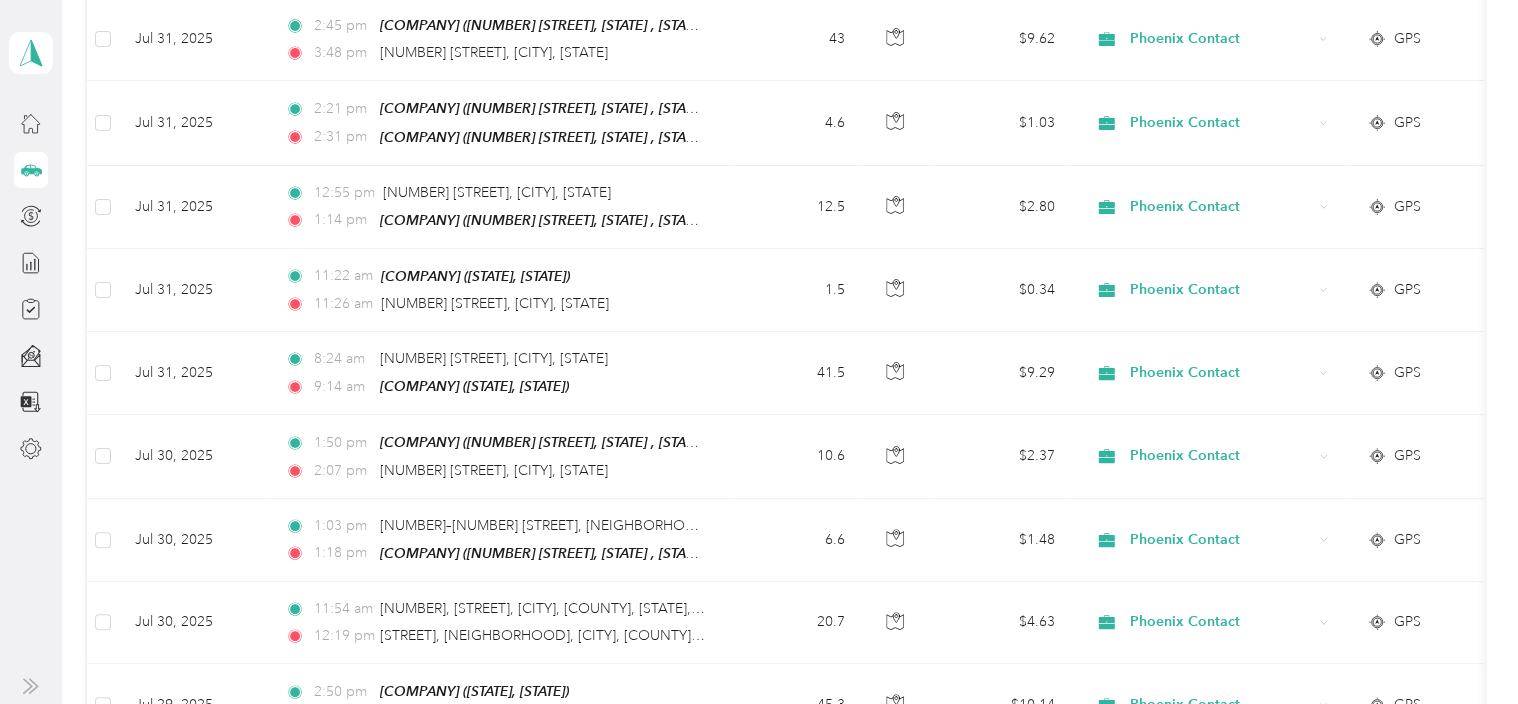 scroll, scrollTop: 0, scrollLeft: 0, axis: both 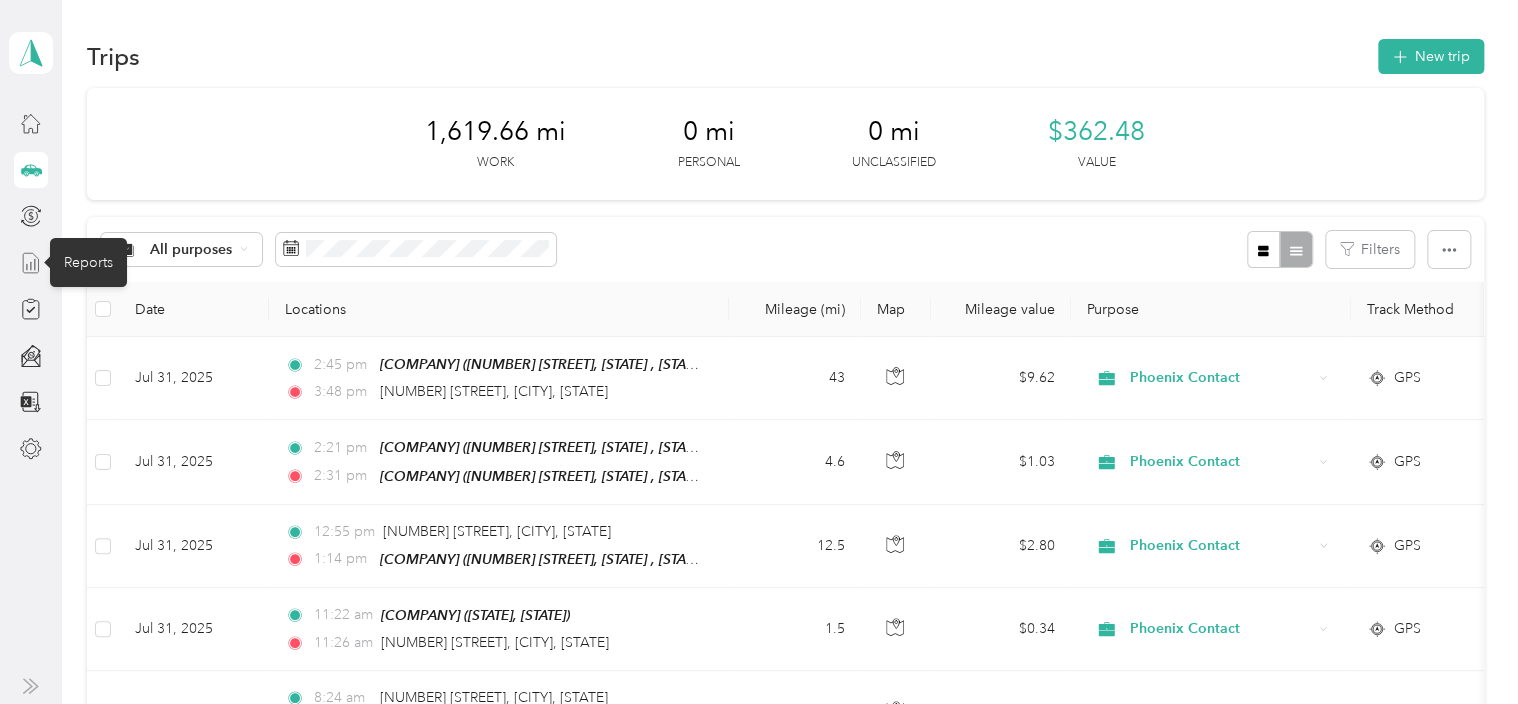 click 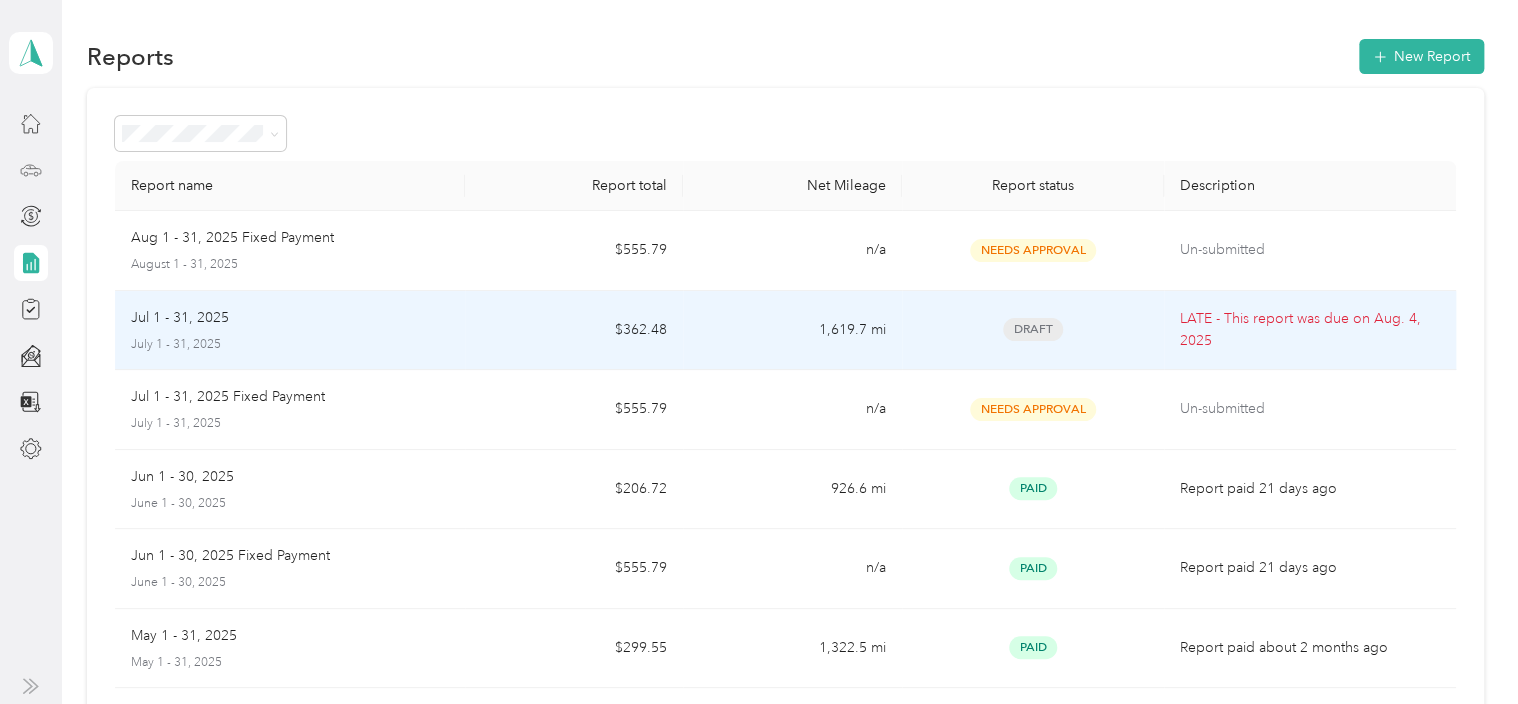 click on "1,619.7 mi" at bounding box center [792, 331] 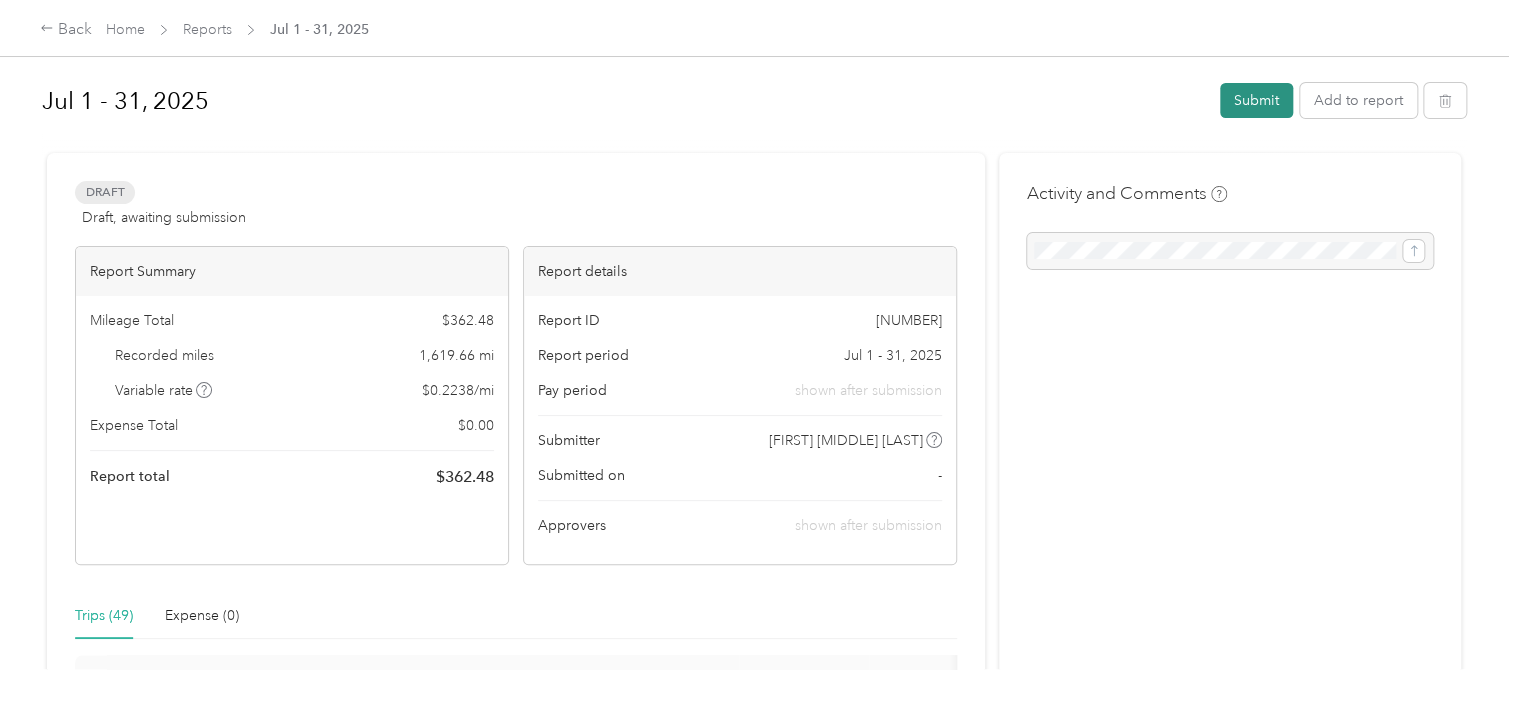 click on "Submit" at bounding box center [1256, 100] 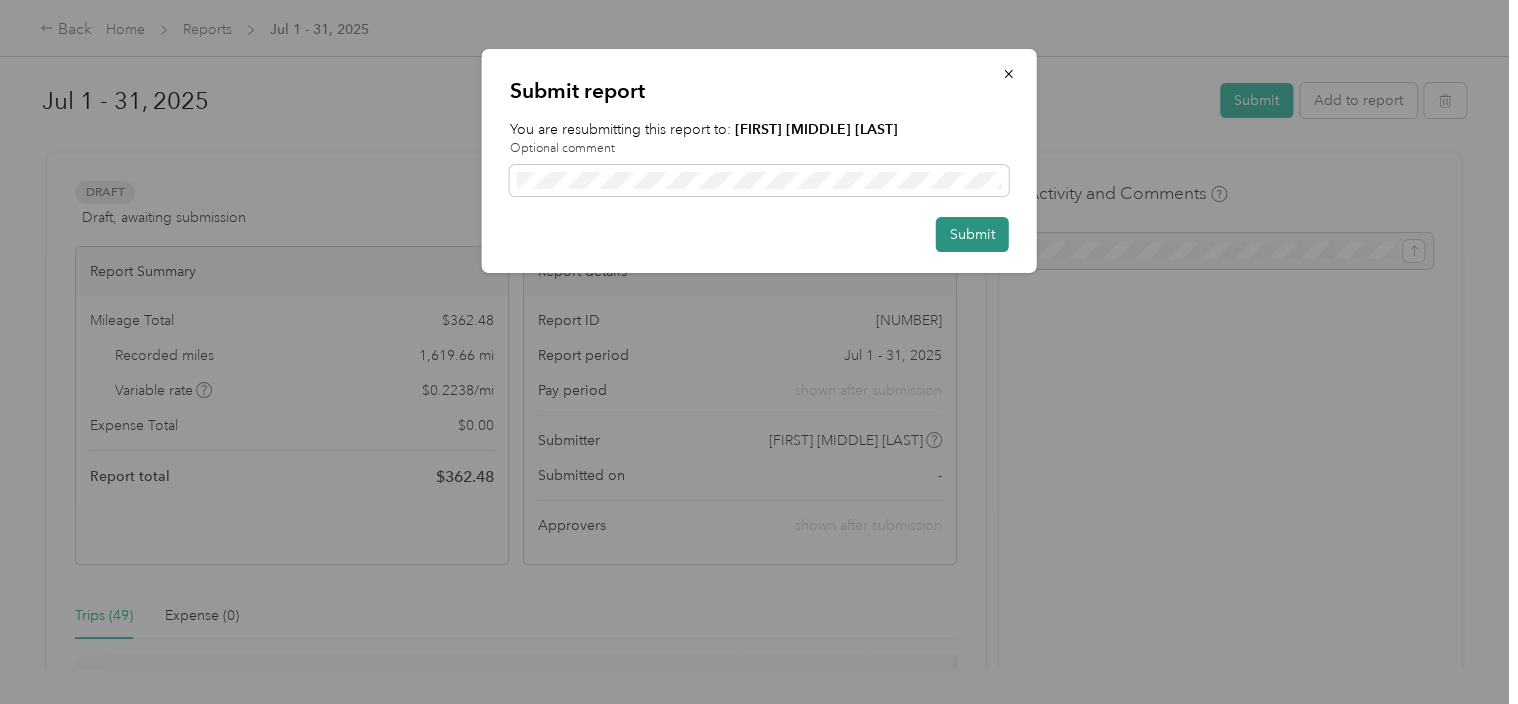 click on "Submit" at bounding box center [972, 234] 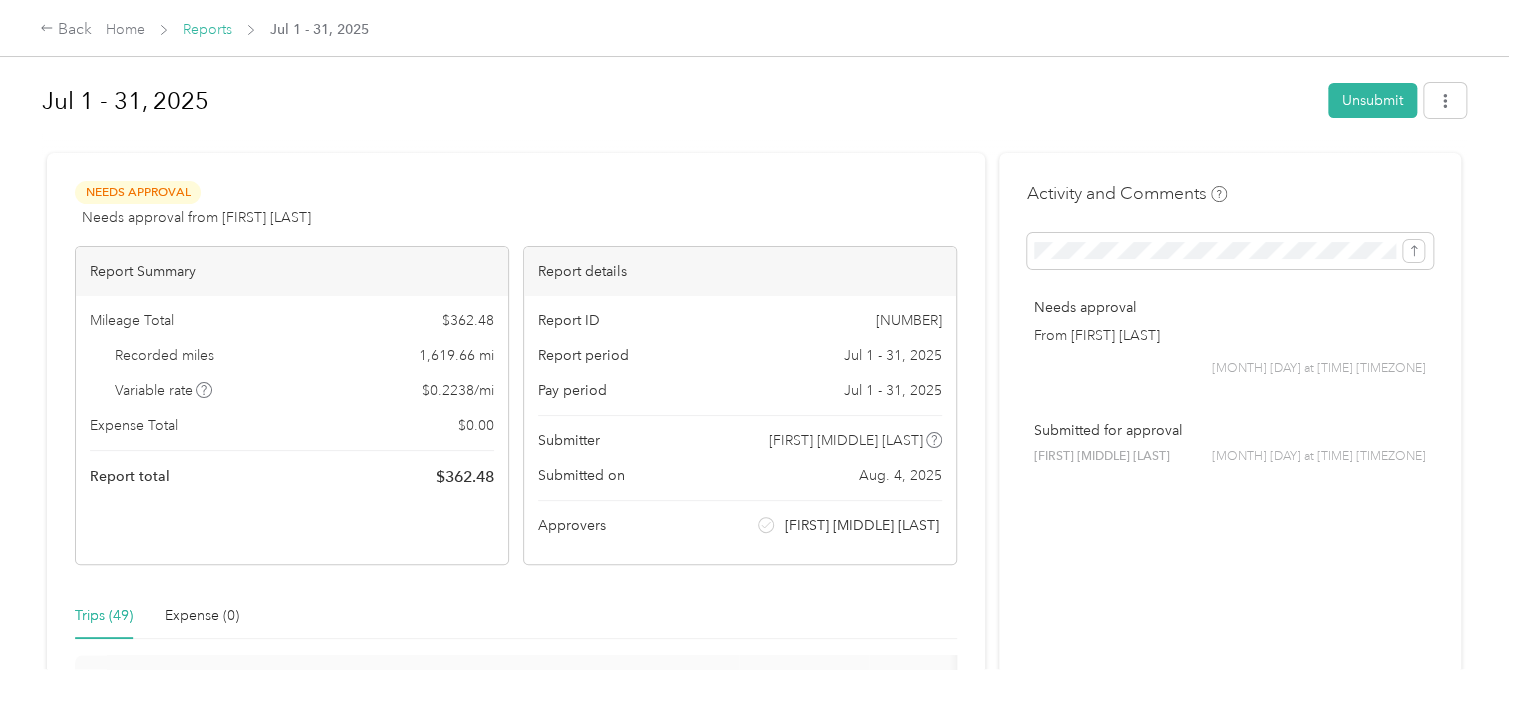 click on "Reports" at bounding box center [207, 29] 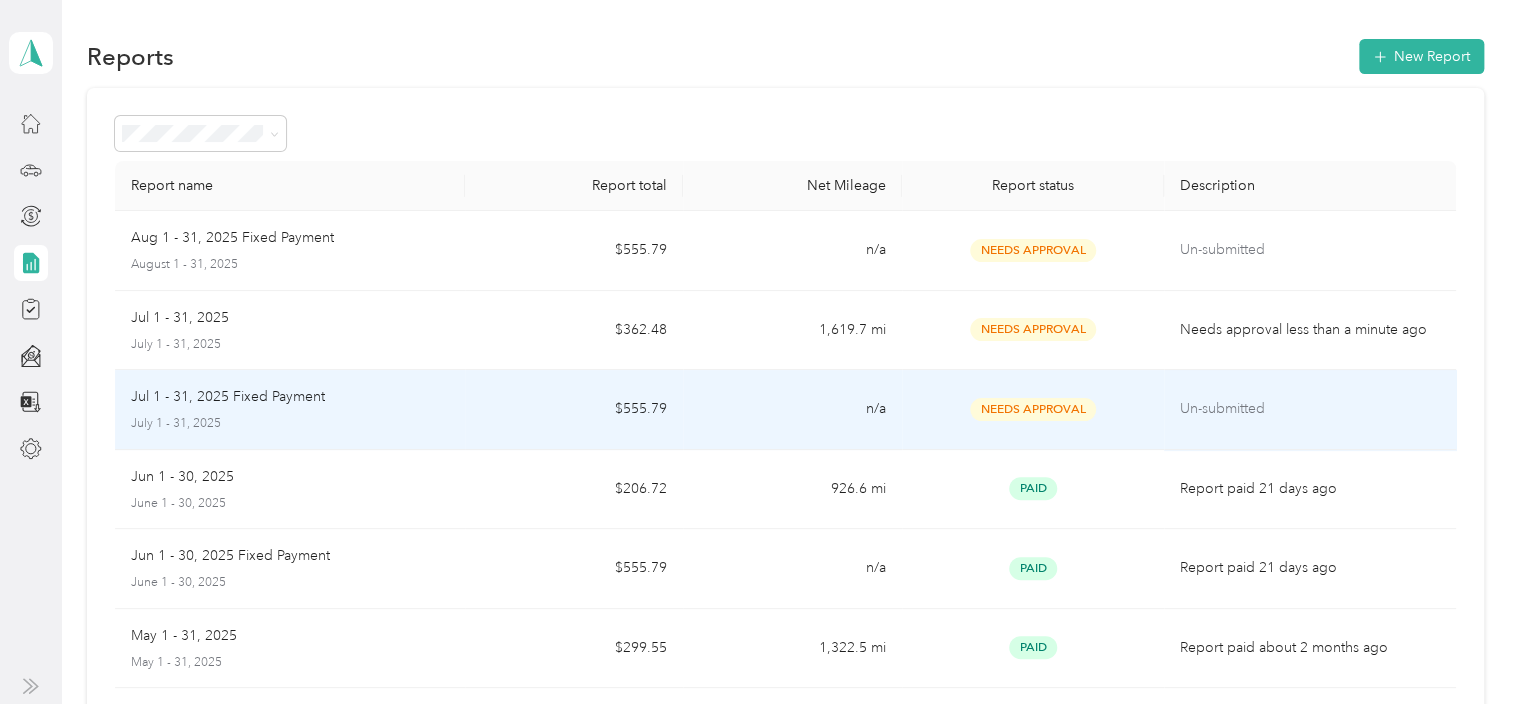 click on "Un-submitted" at bounding box center [1310, 409] 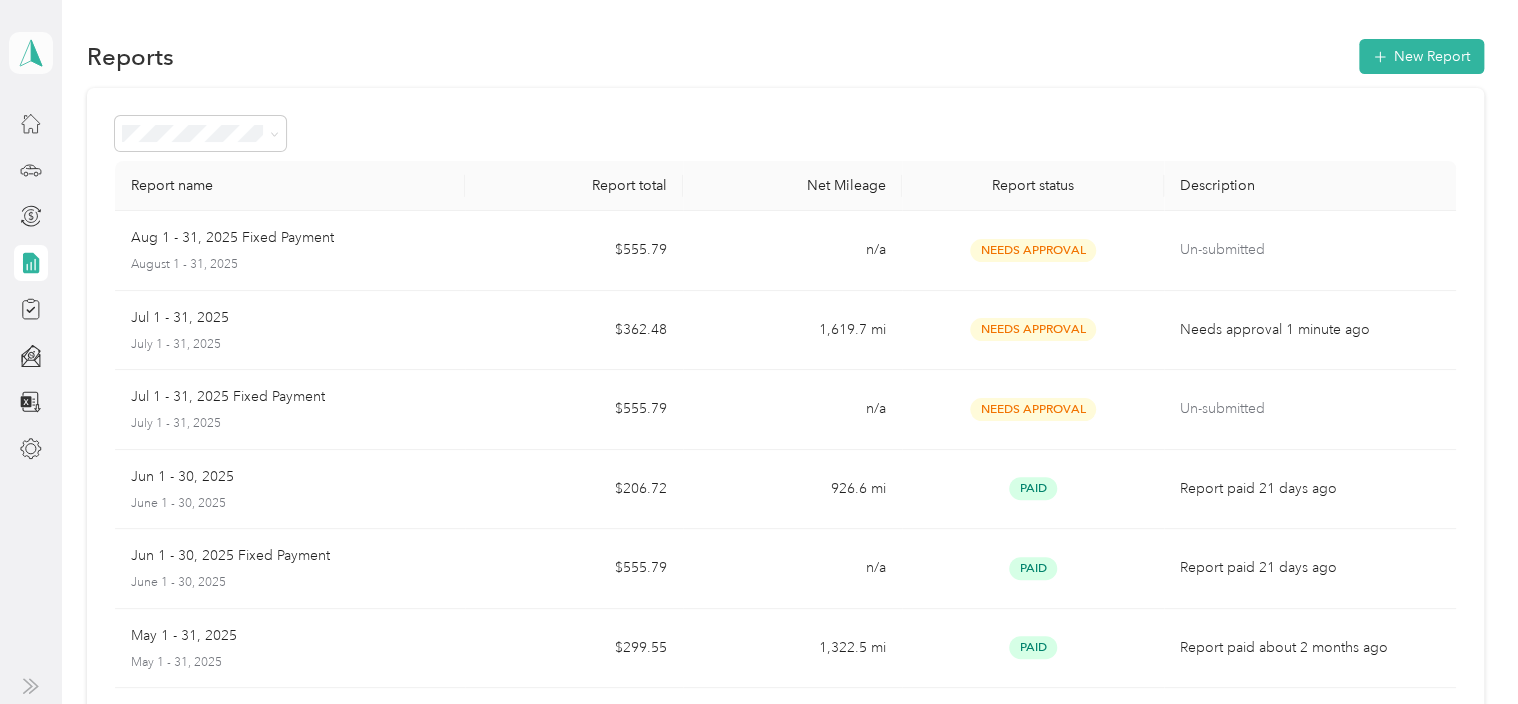 click 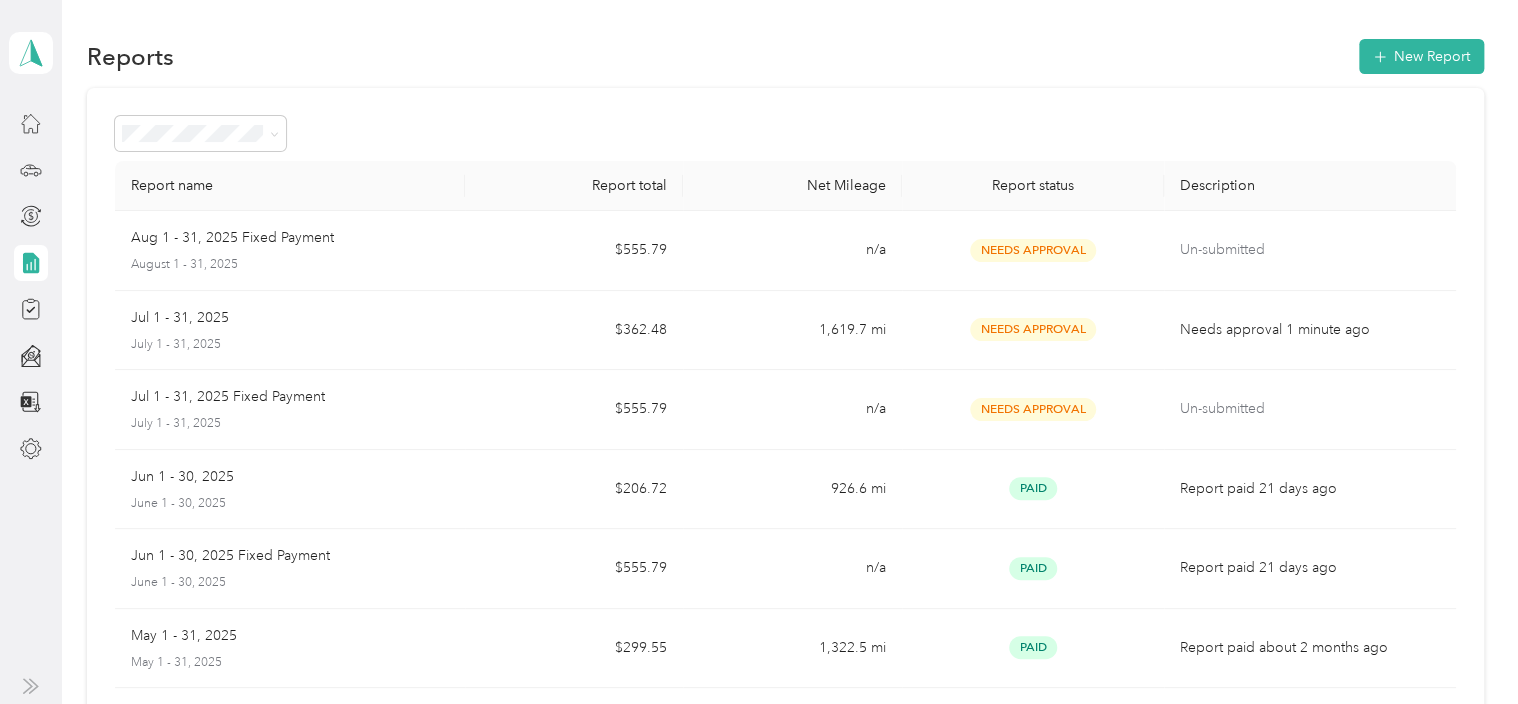 click on "Reports New Report" at bounding box center (785, 56) 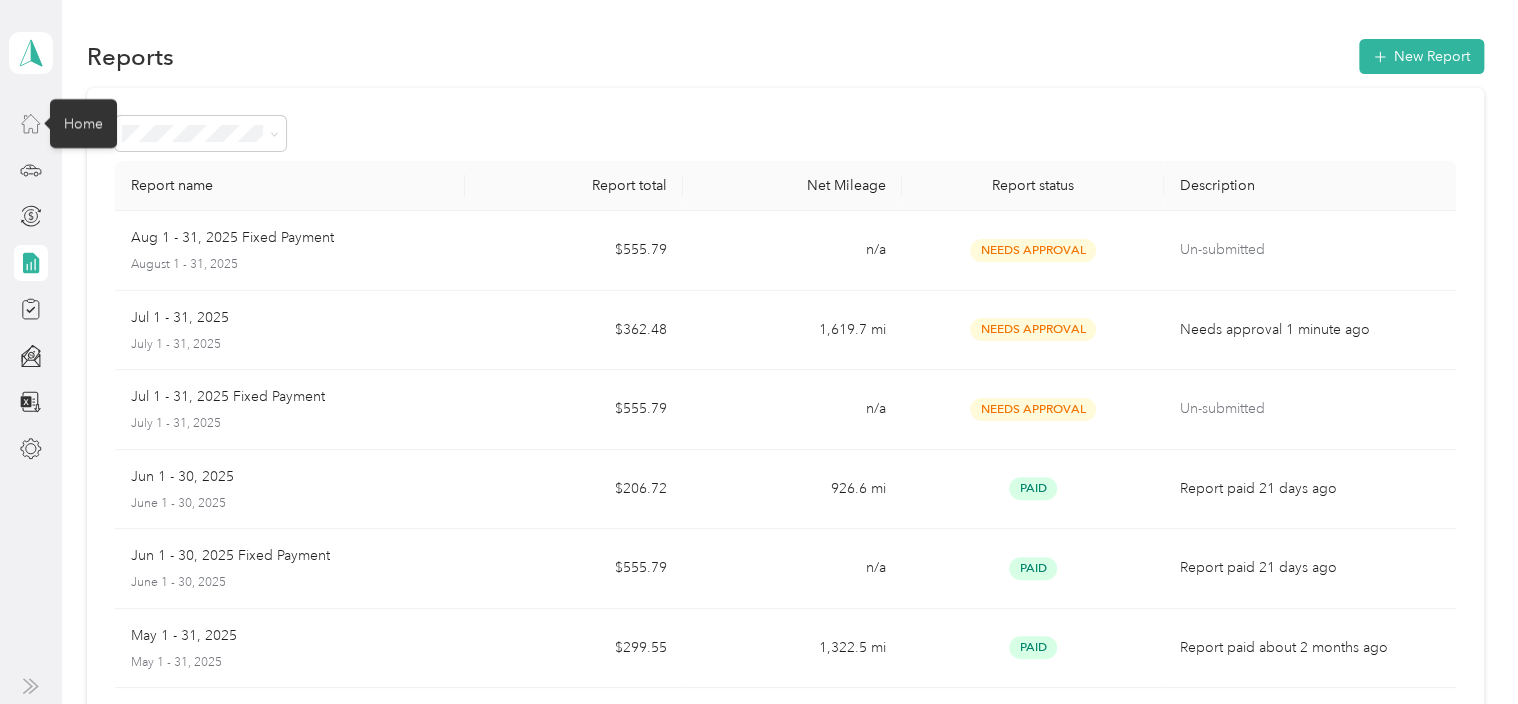 click 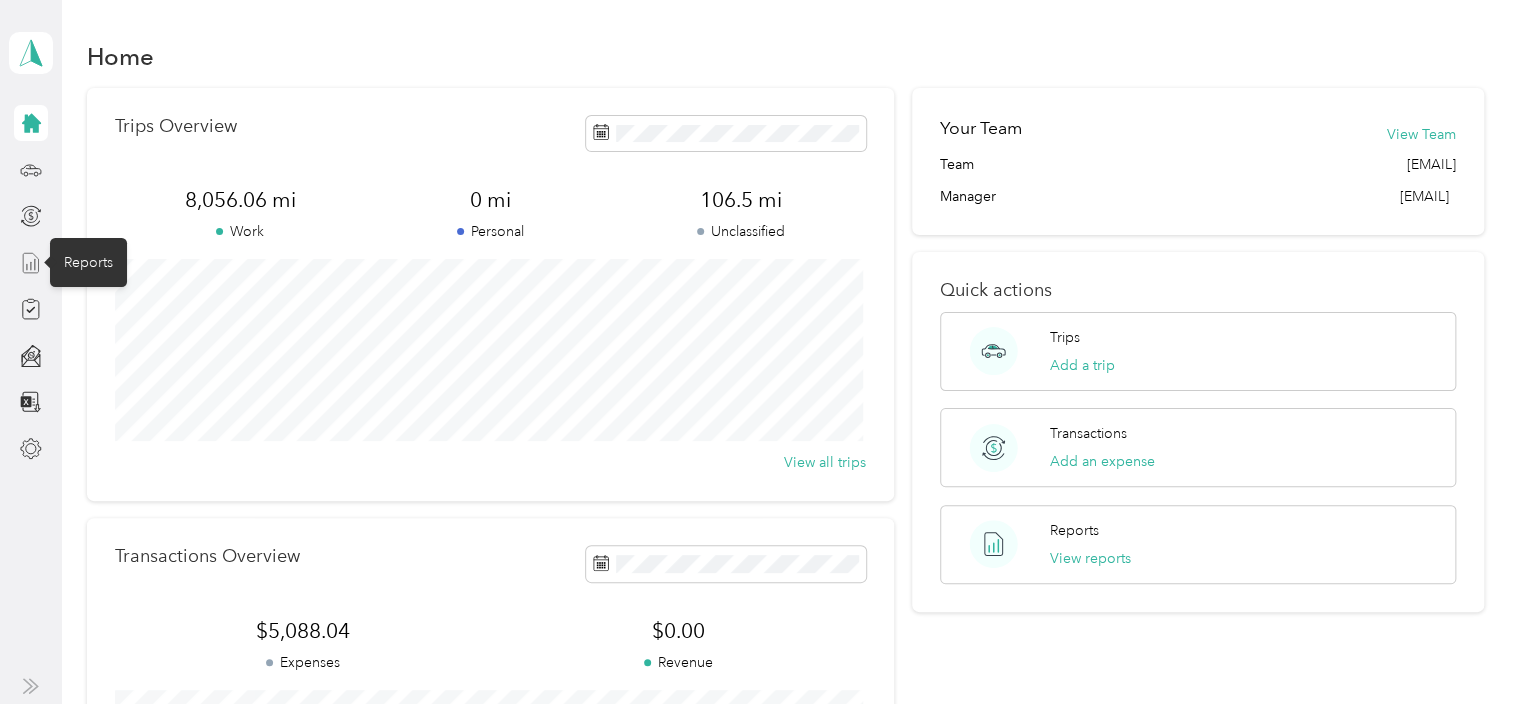 click 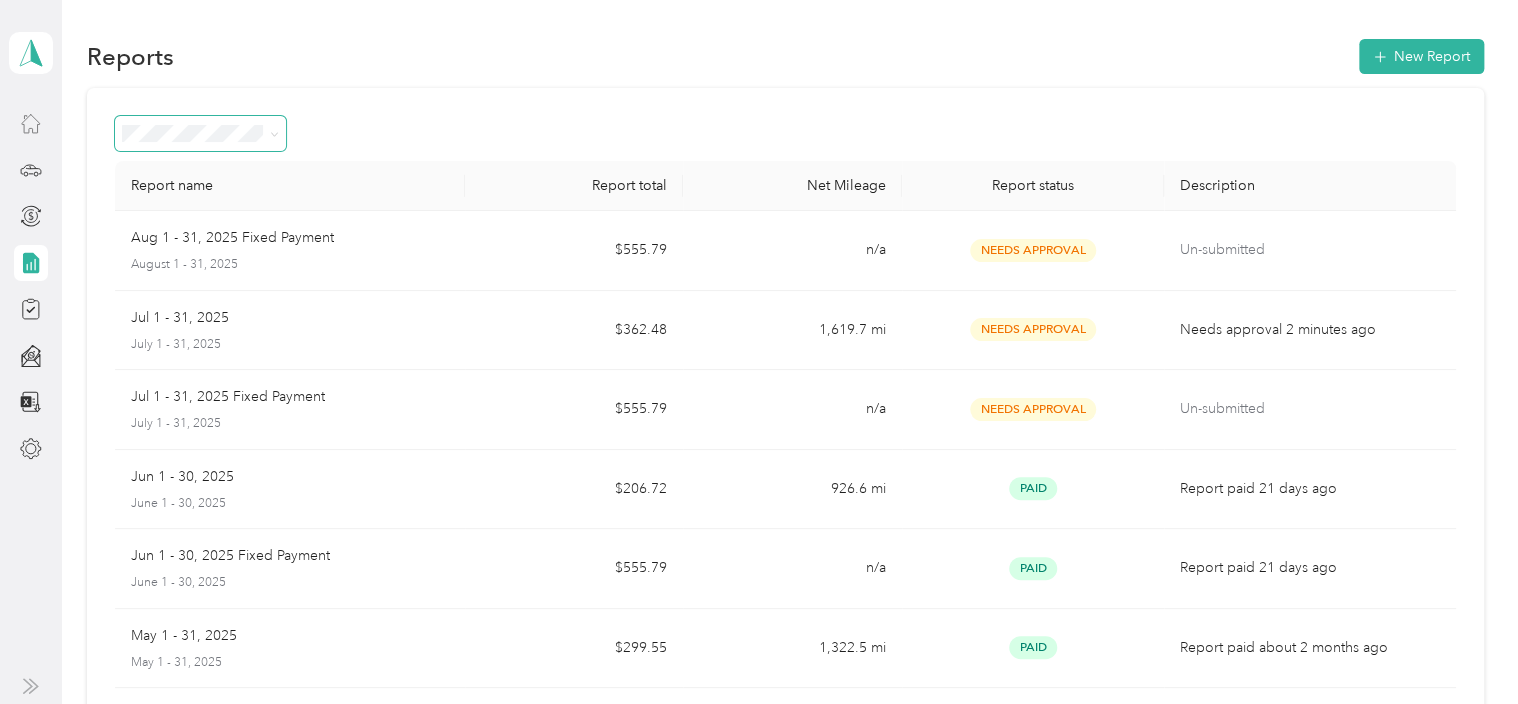 click at bounding box center (271, 133) 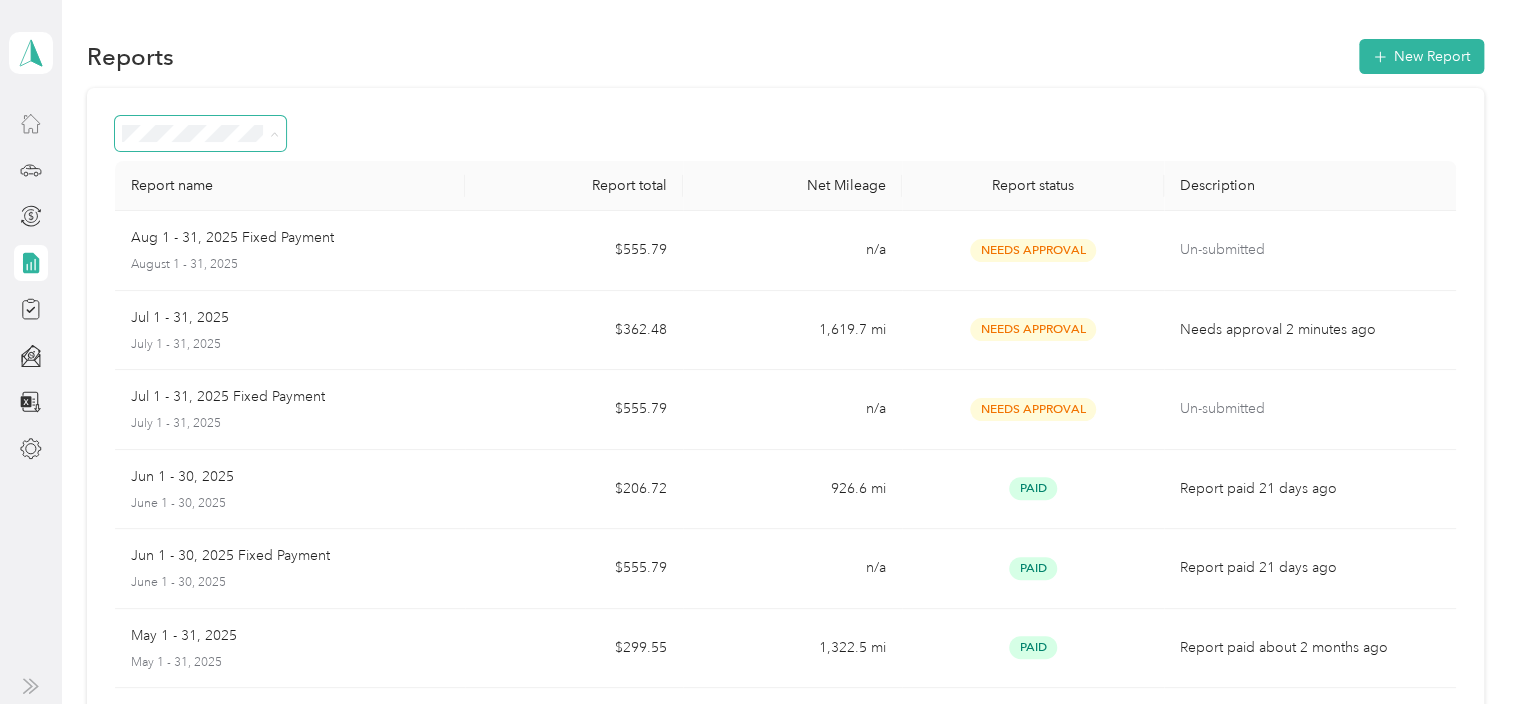 click on "Paid" at bounding box center [200, 380] 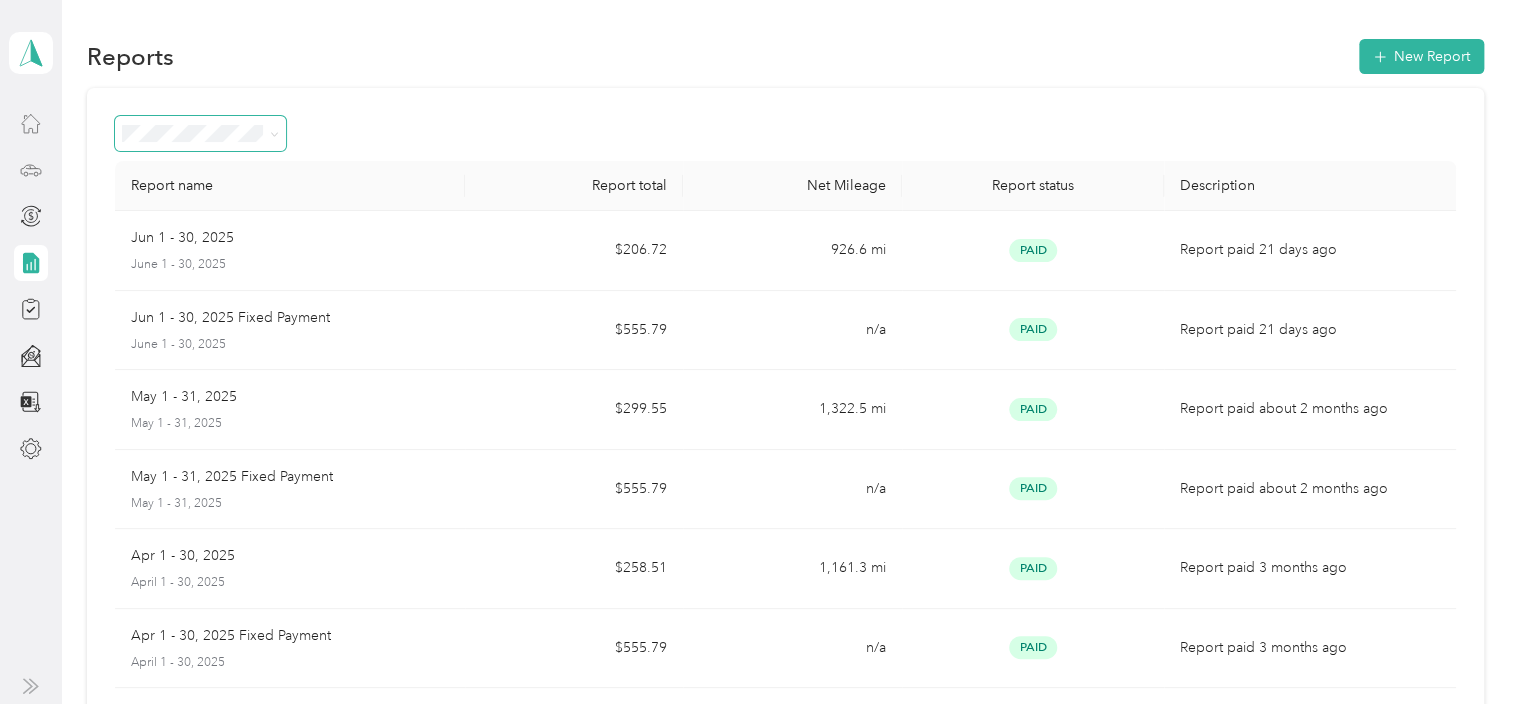click 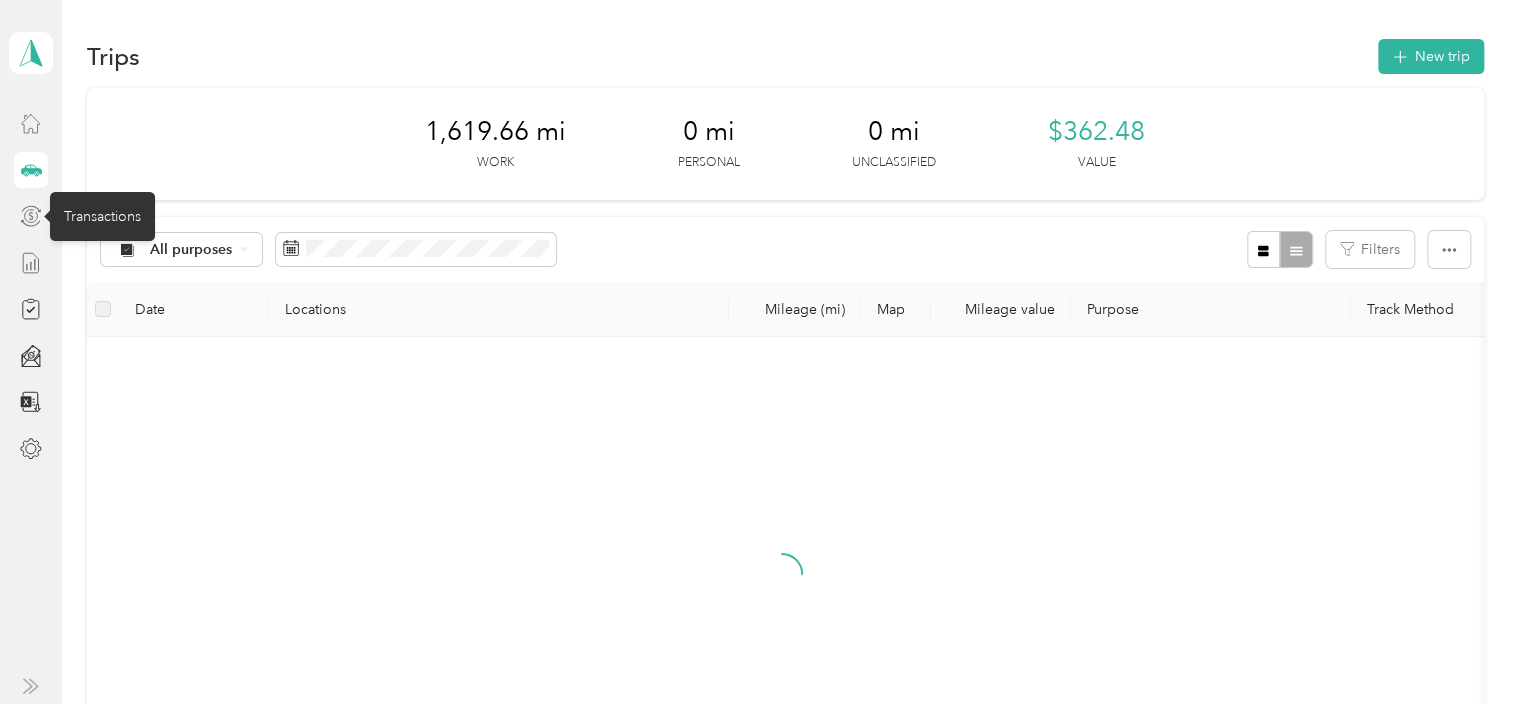 click 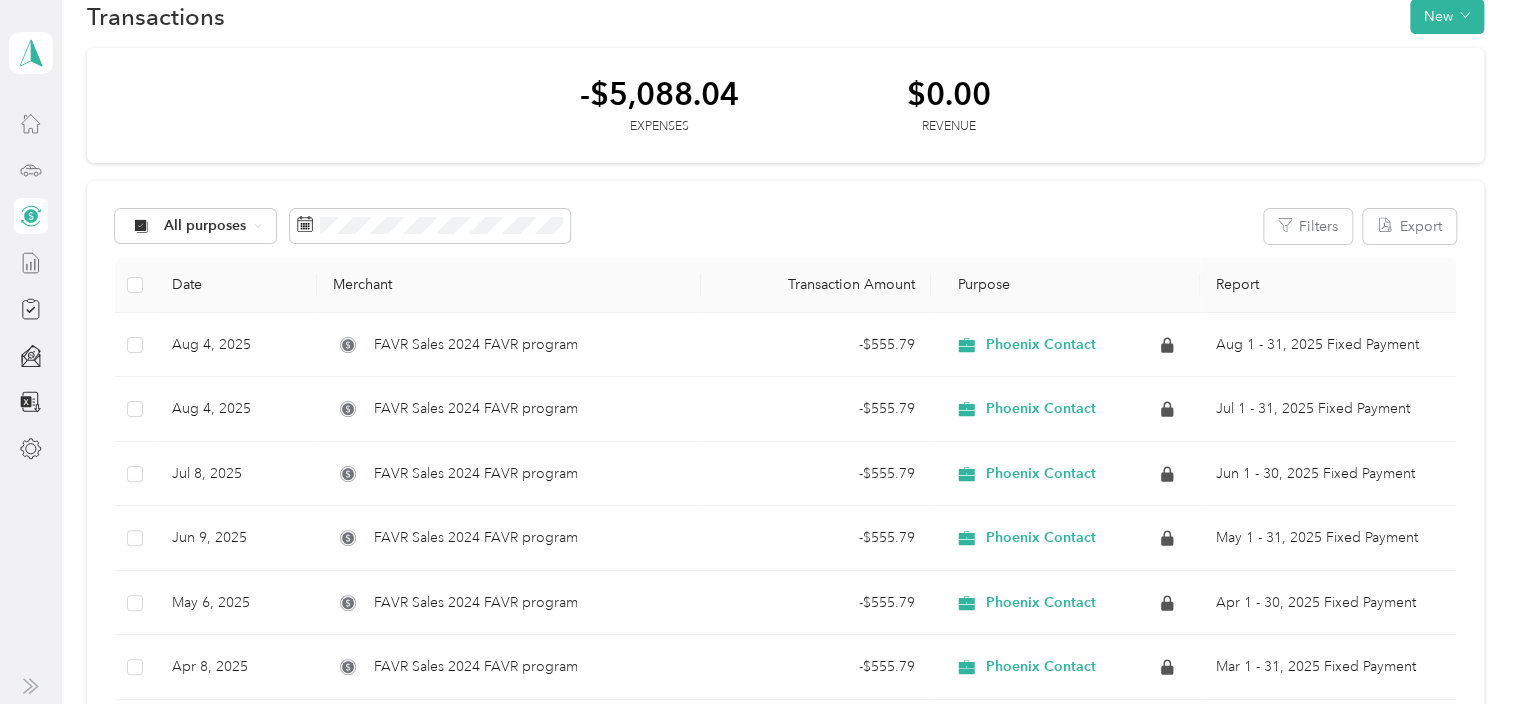 scroll, scrollTop: 12, scrollLeft: 0, axis: vertical 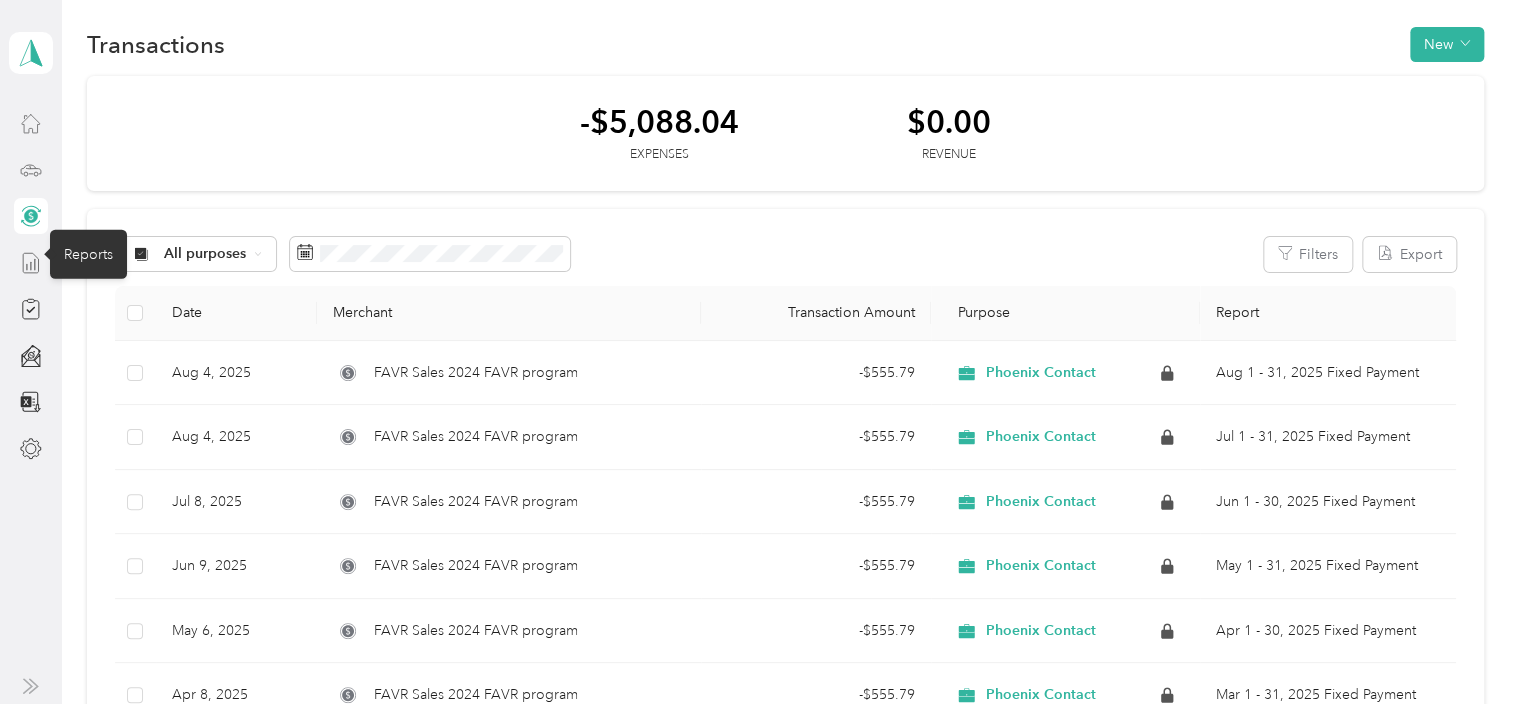 click 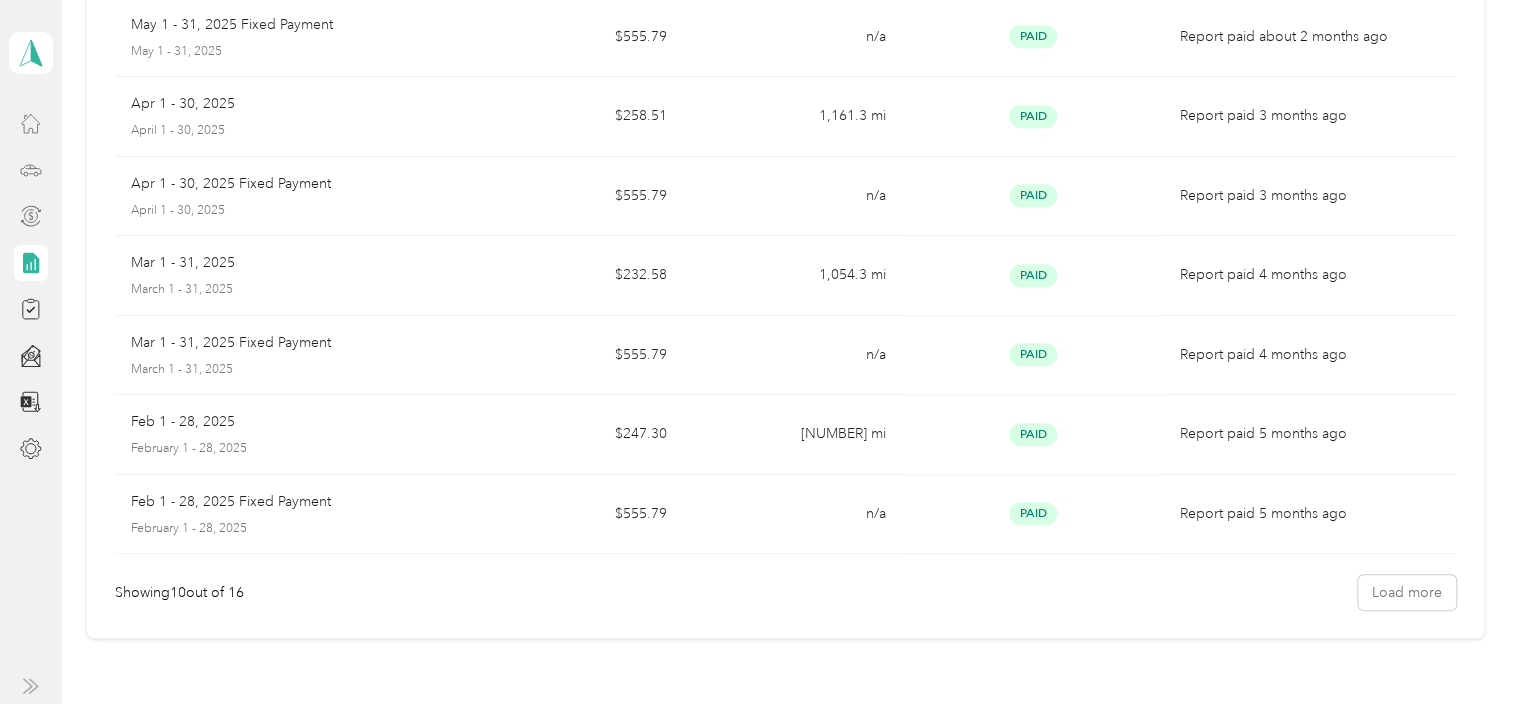 scroll, scrollTop: 485, scrollLeft: 0, axis: vertical 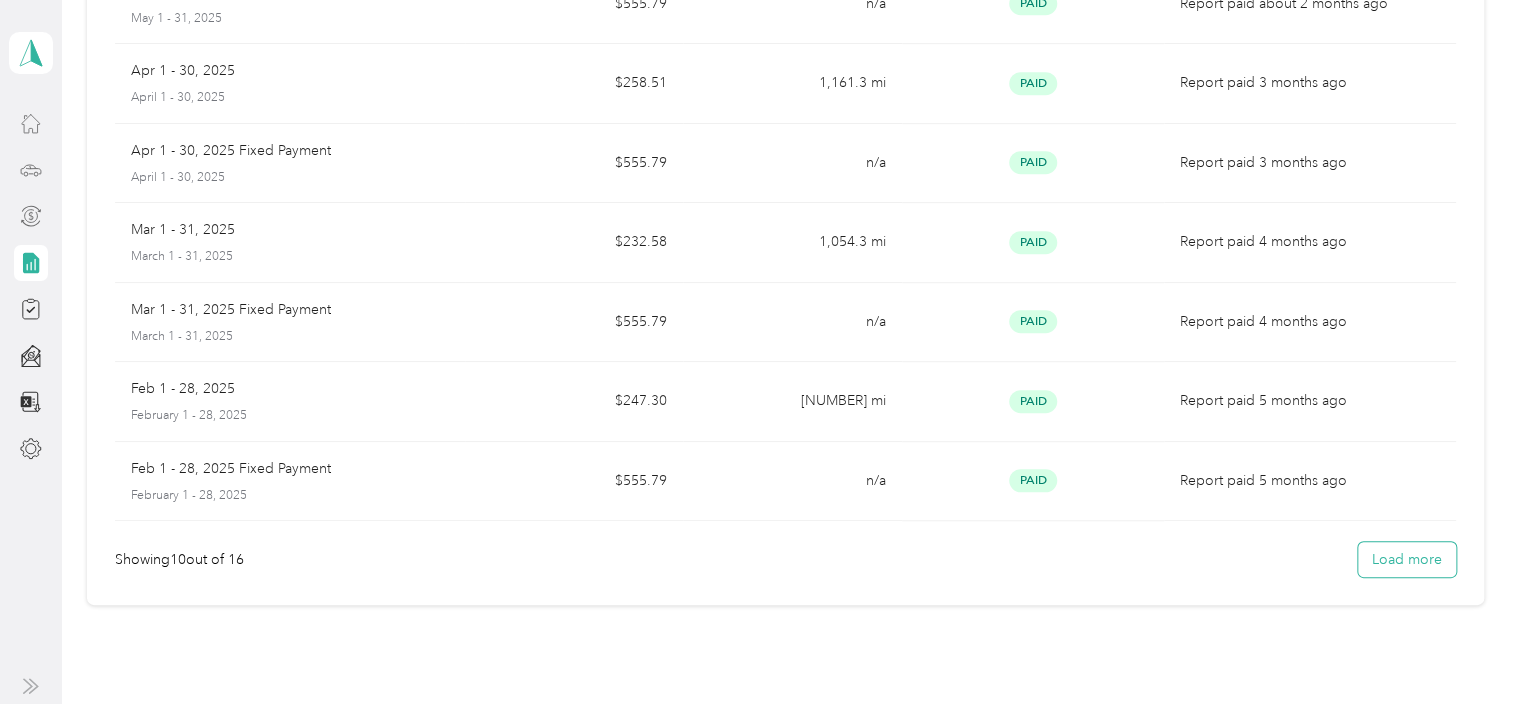click on "Load more" at bounding box center (1407, 559) 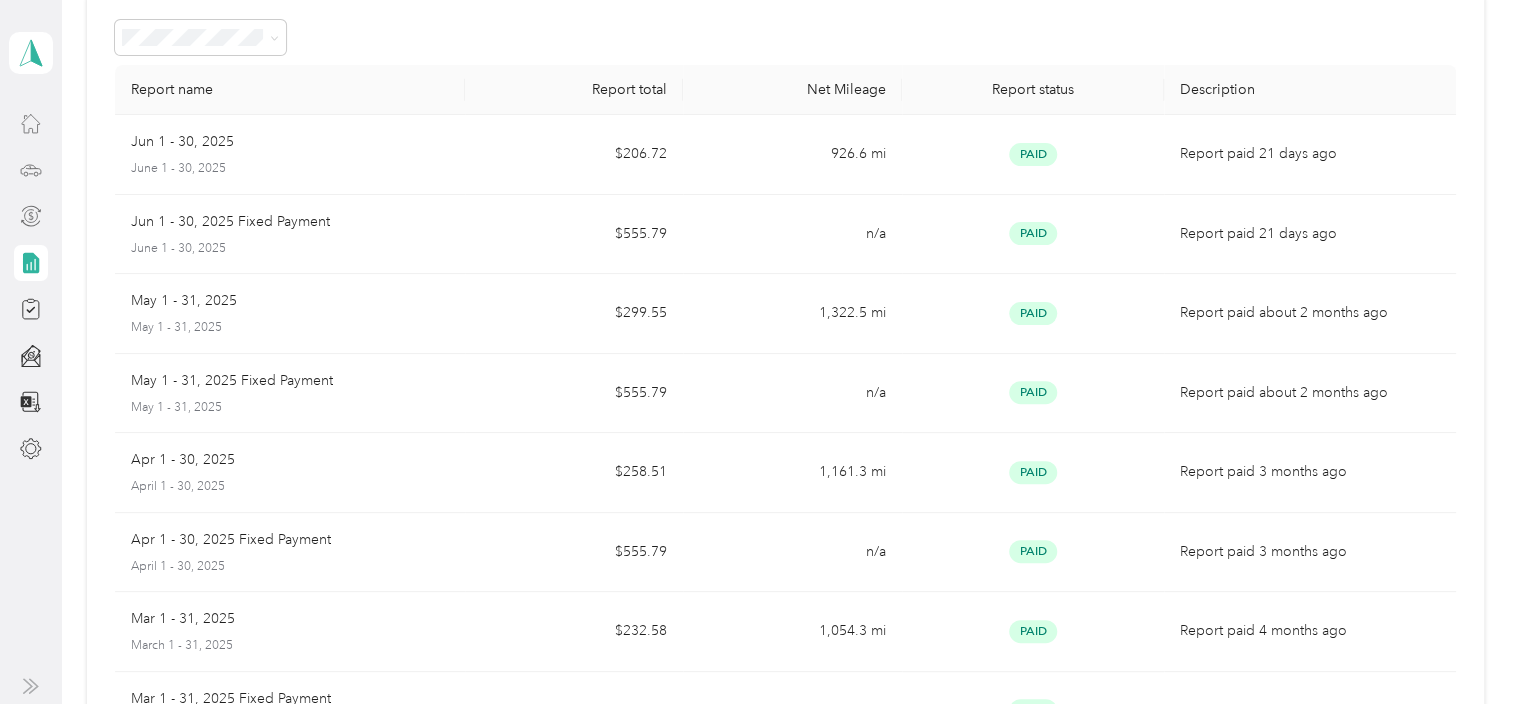 scroll, scrollTop: 0, scrollLeft: 0, axis: both 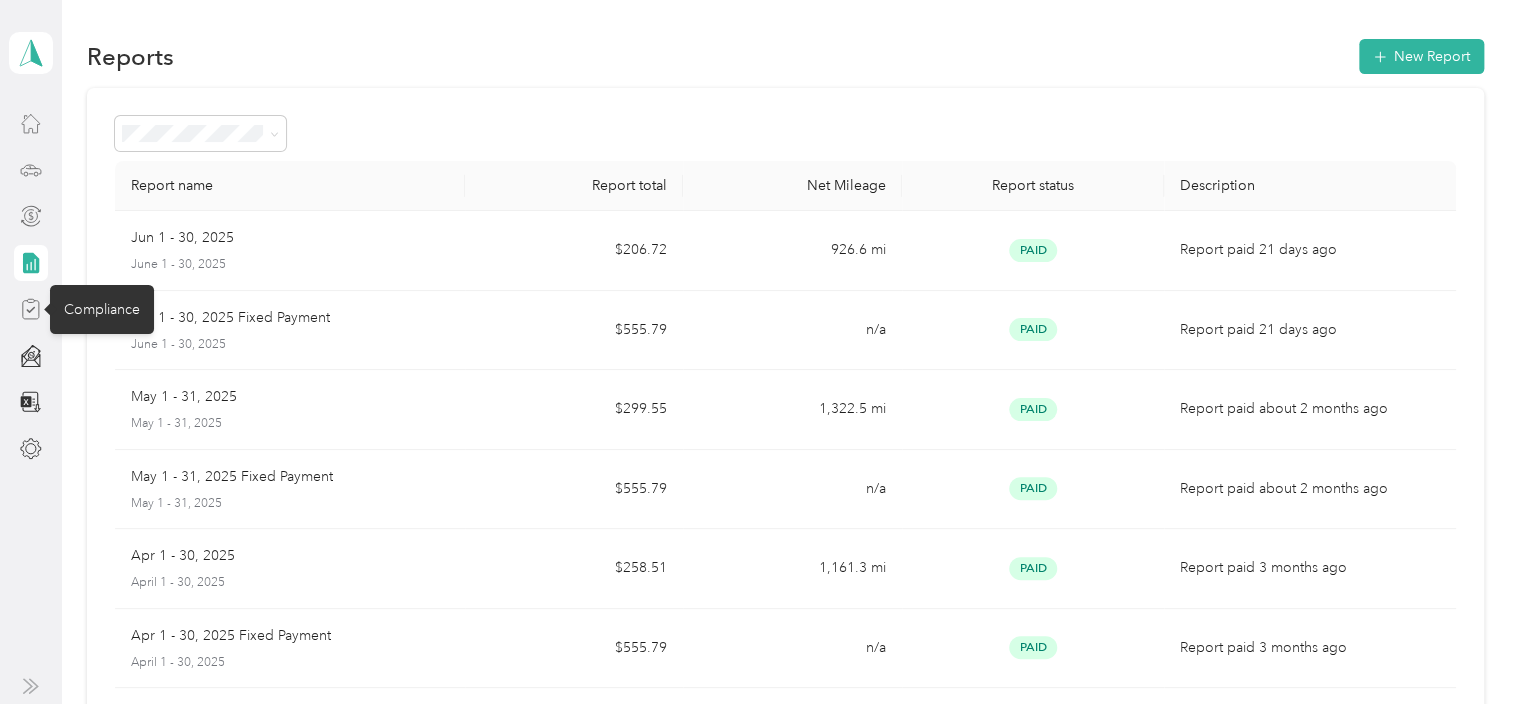 click 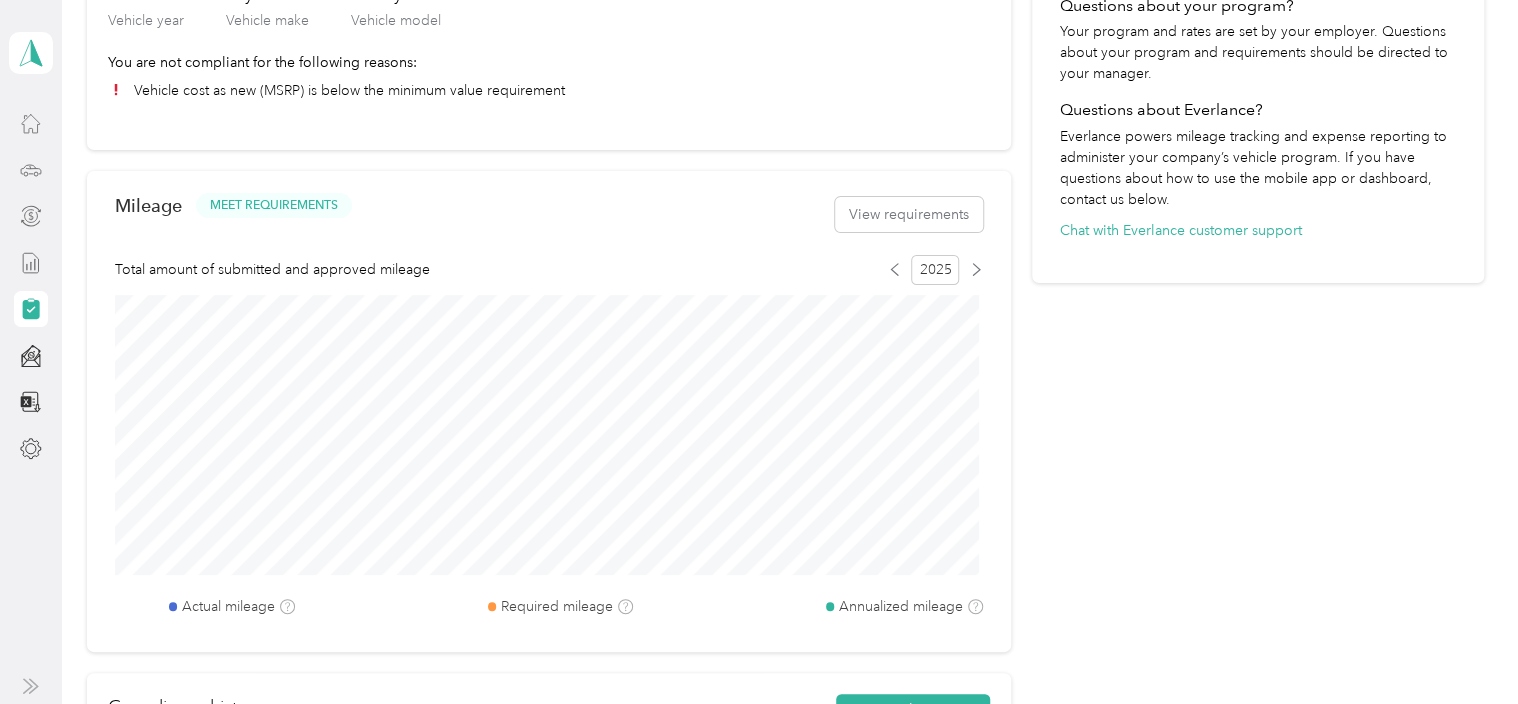 scroll, scrollTop: 620, scrollLeft: 0, axis: vertical 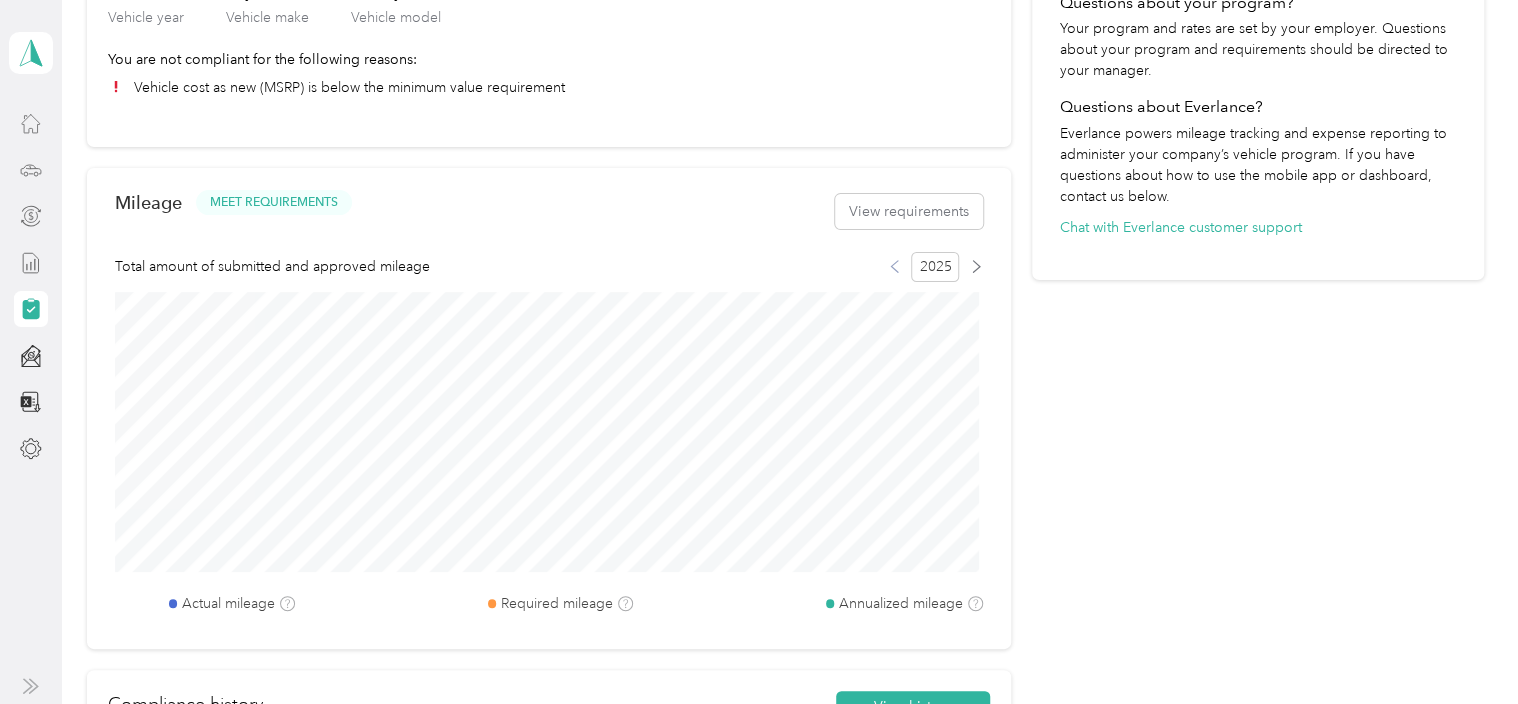click 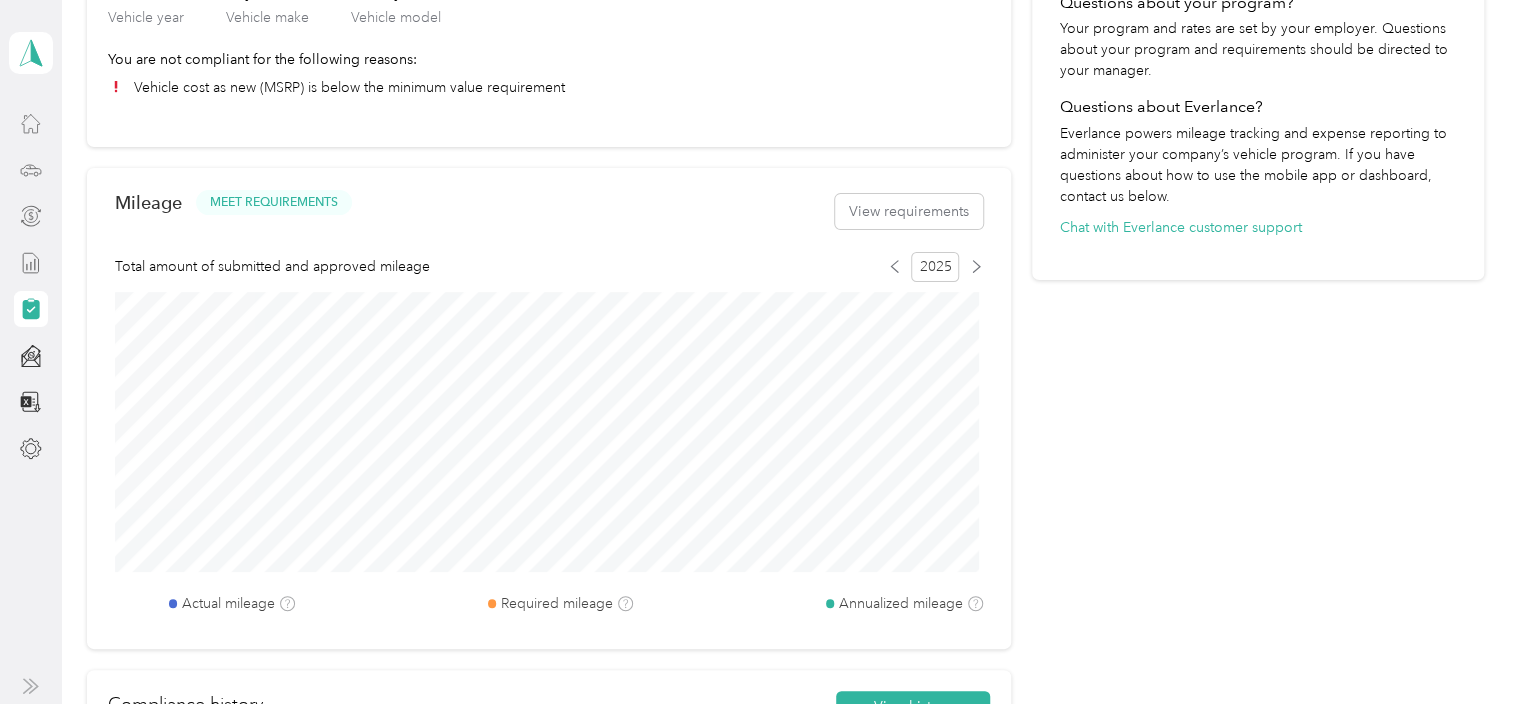 click on "2025" at bounding box center (935, 267) 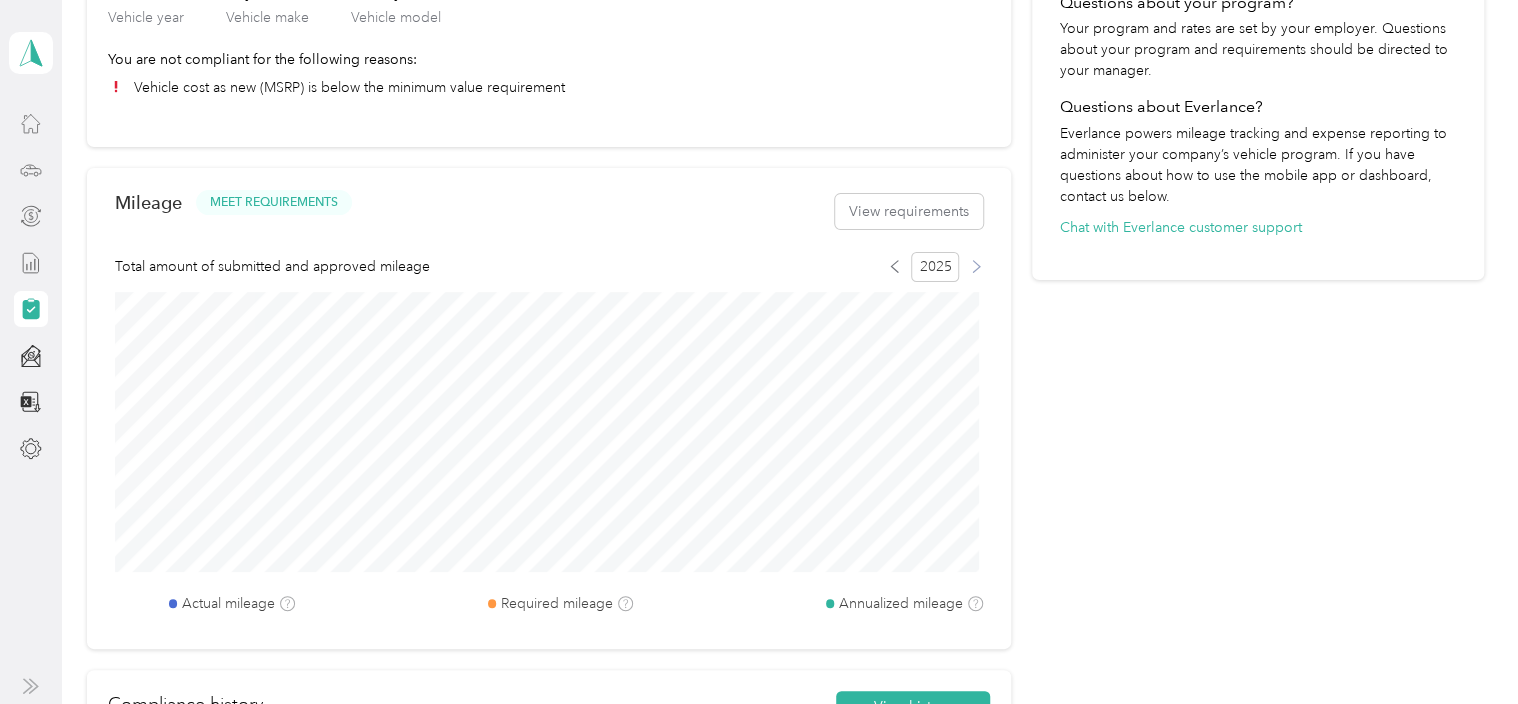 click 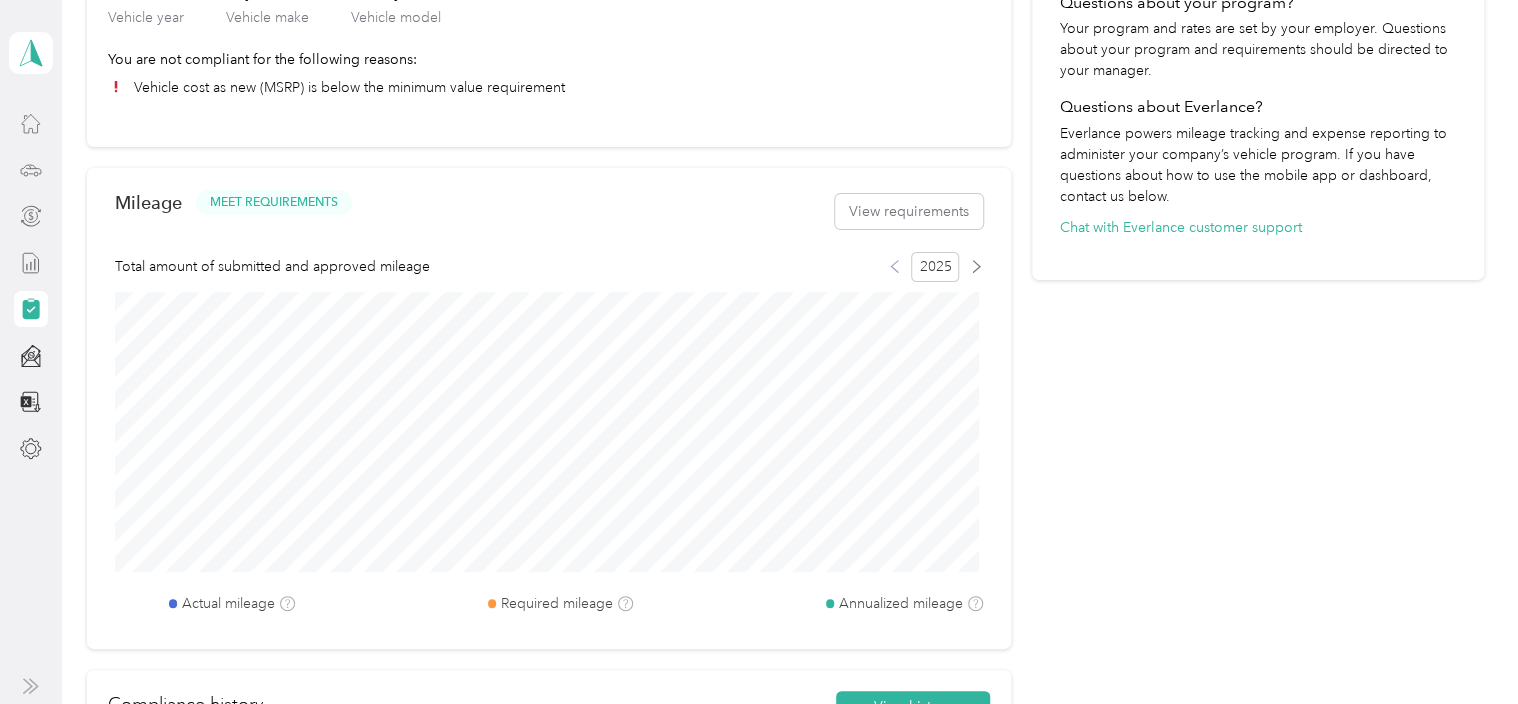 click 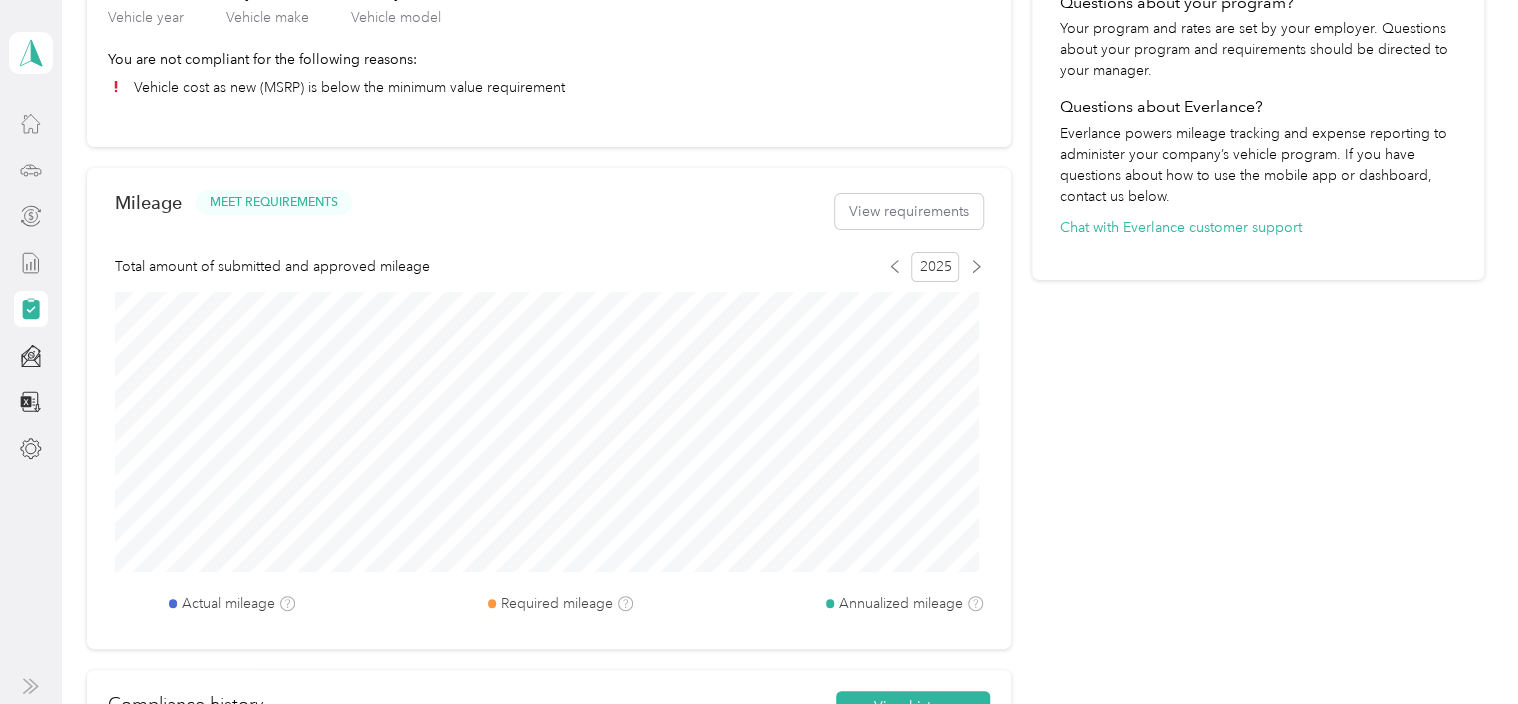 click on "2025" at bounding box center [935, 267] 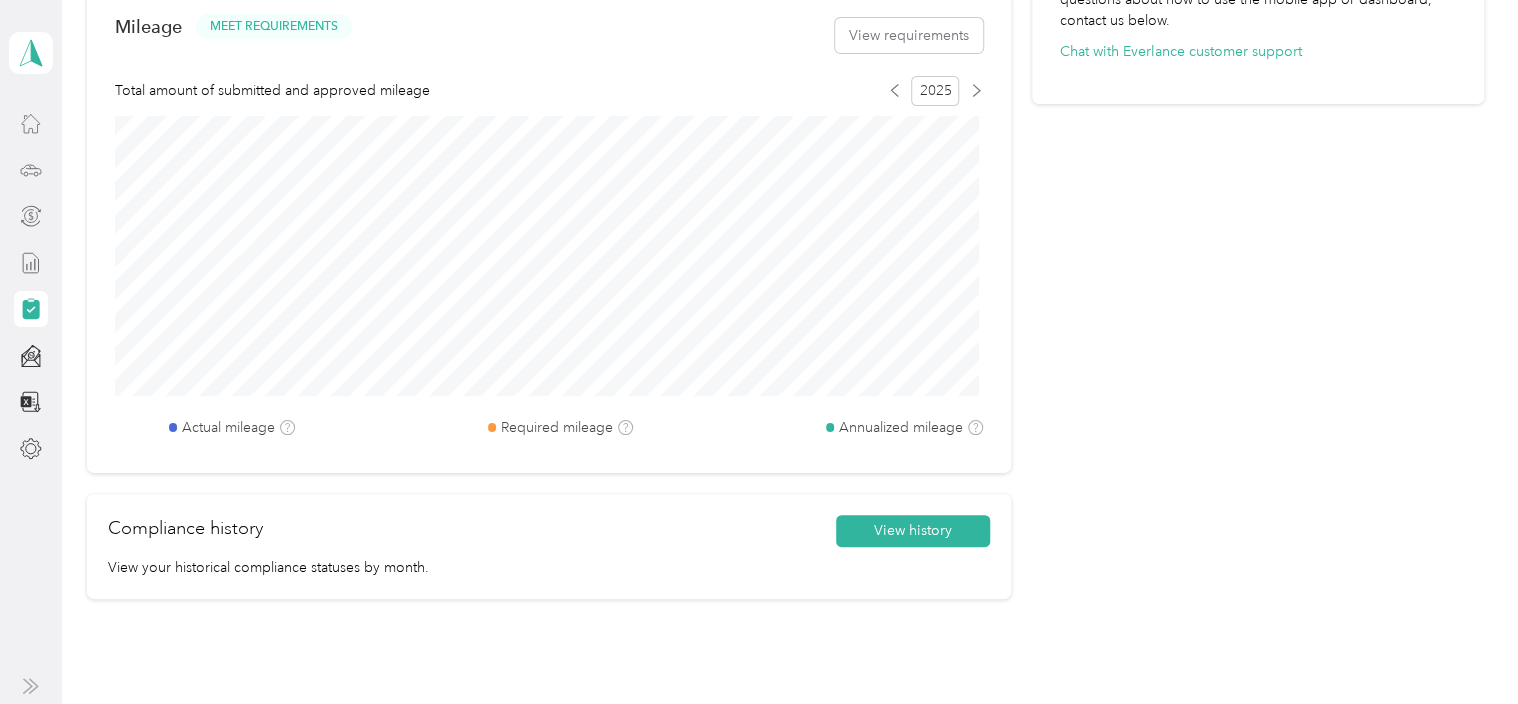scroll, scrollTop: 746, scrollLeft: 0, axis: vertical 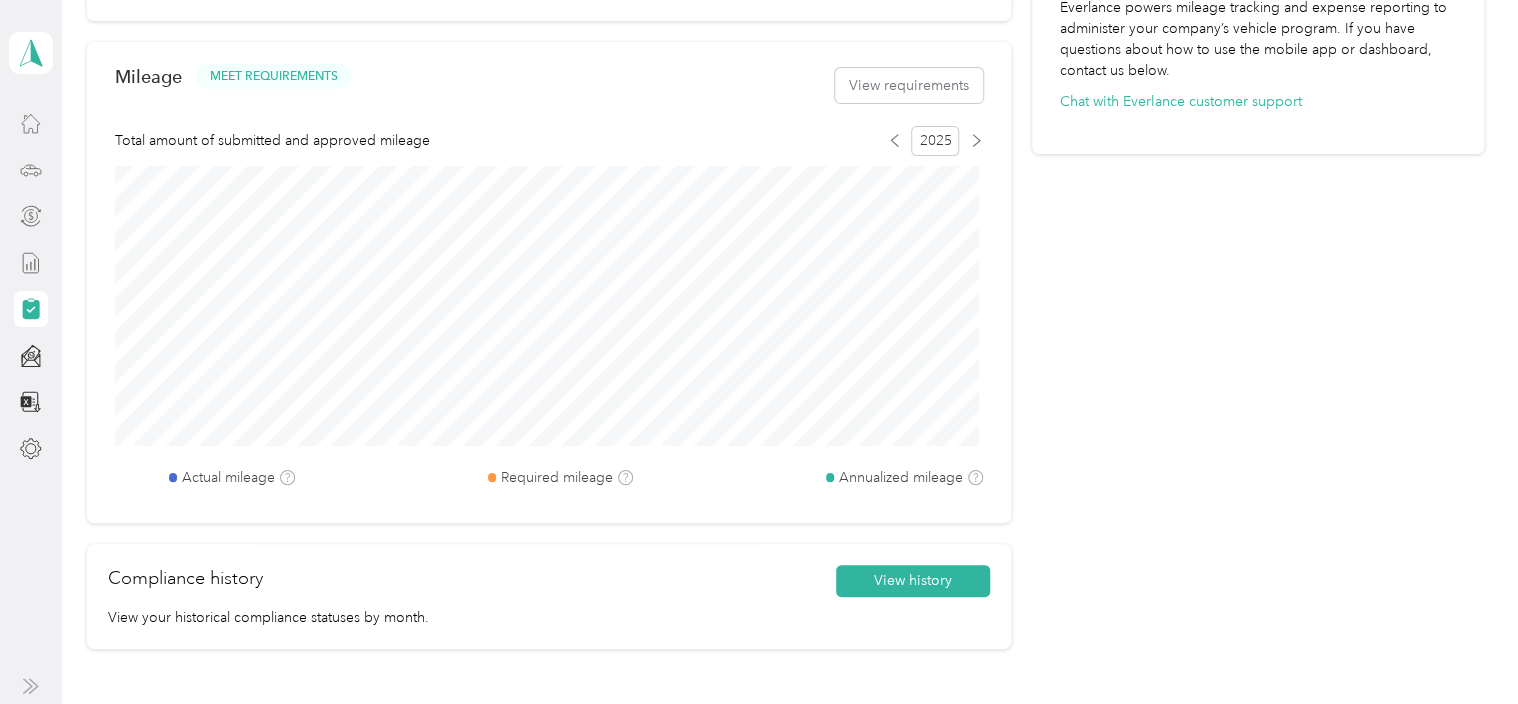 click 